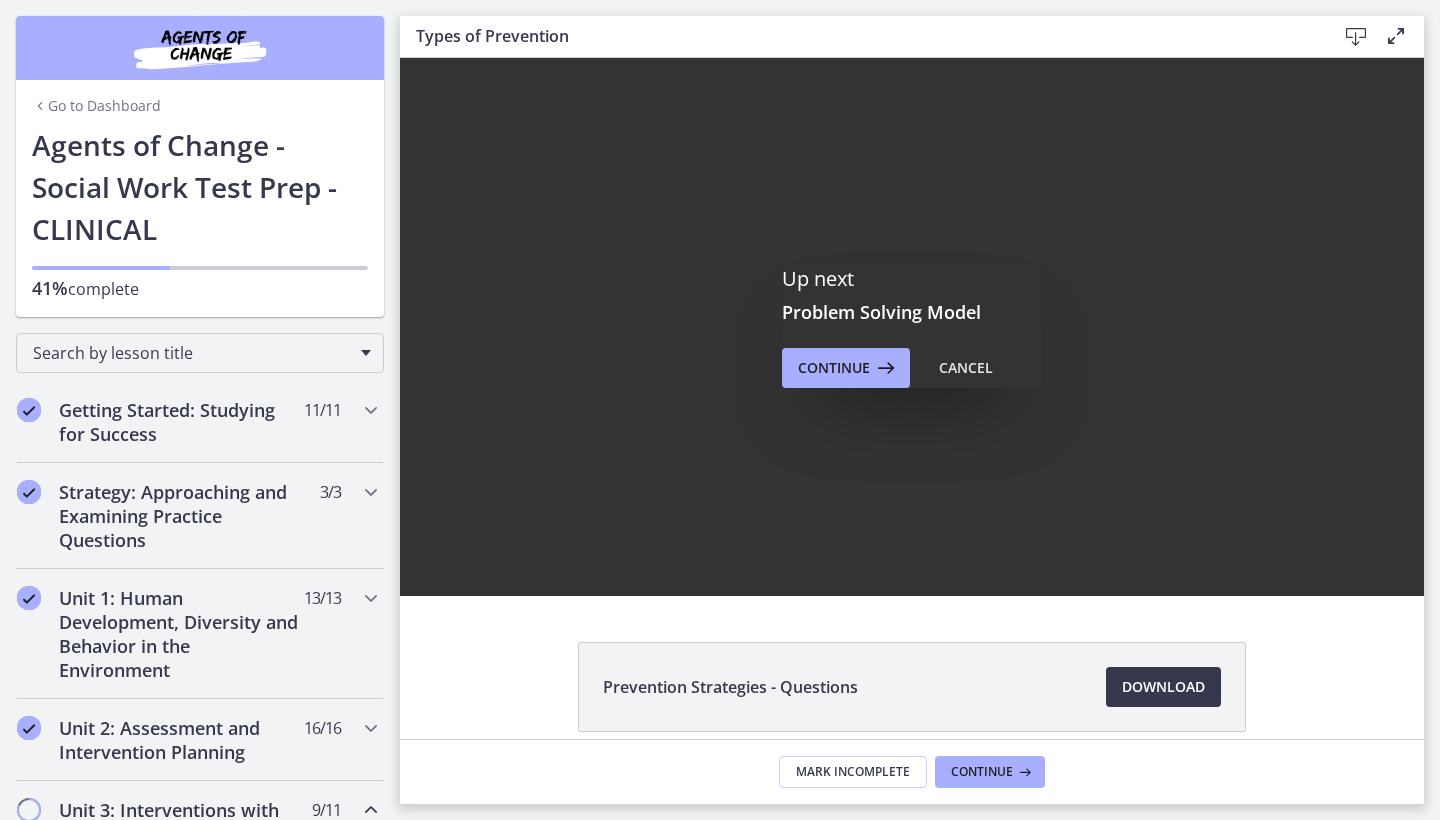 scroll, scrollTop: 0, scrollLeft: 0, axis: both 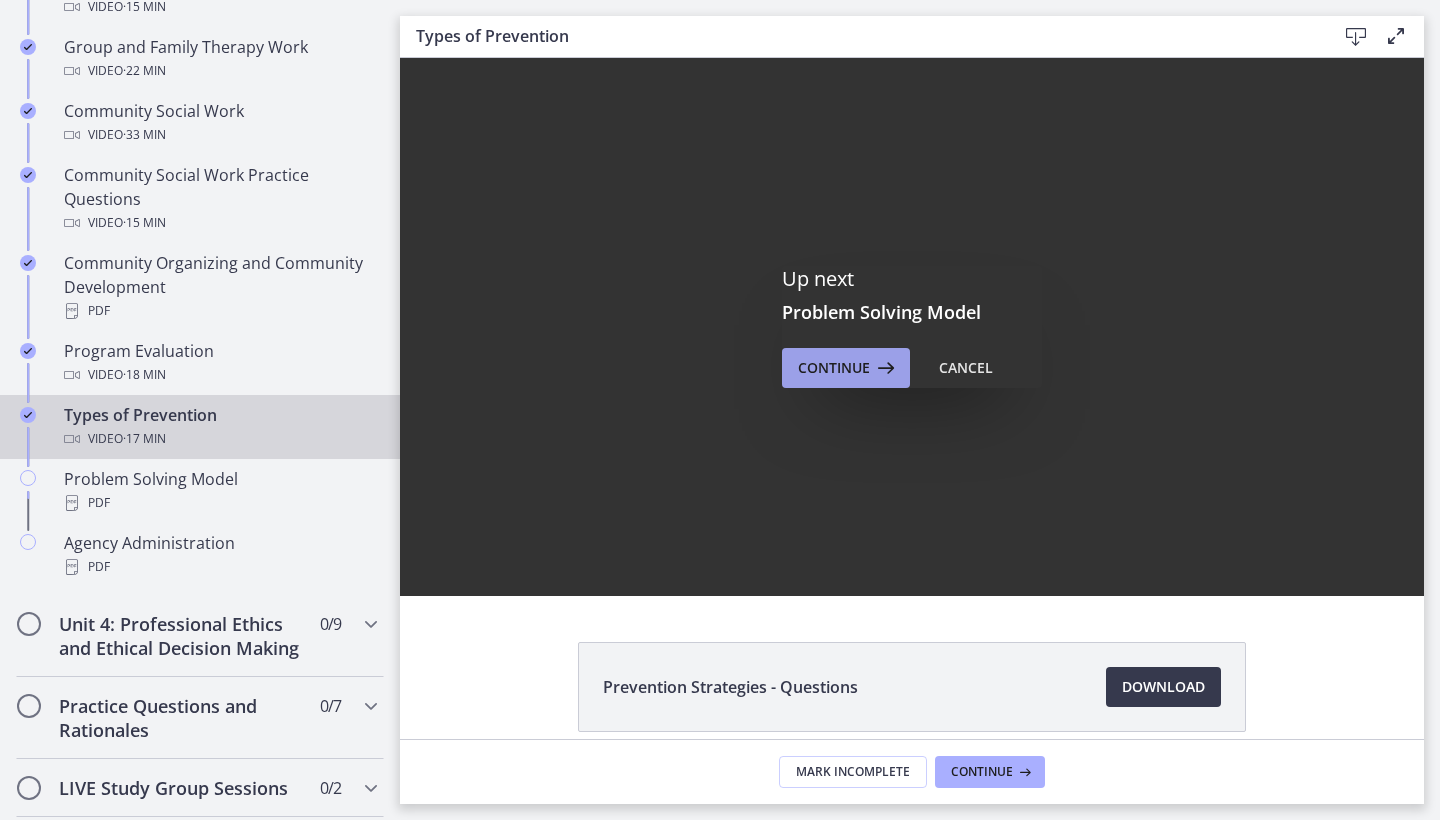 click on "Continue" at bounding box center [834, 368] 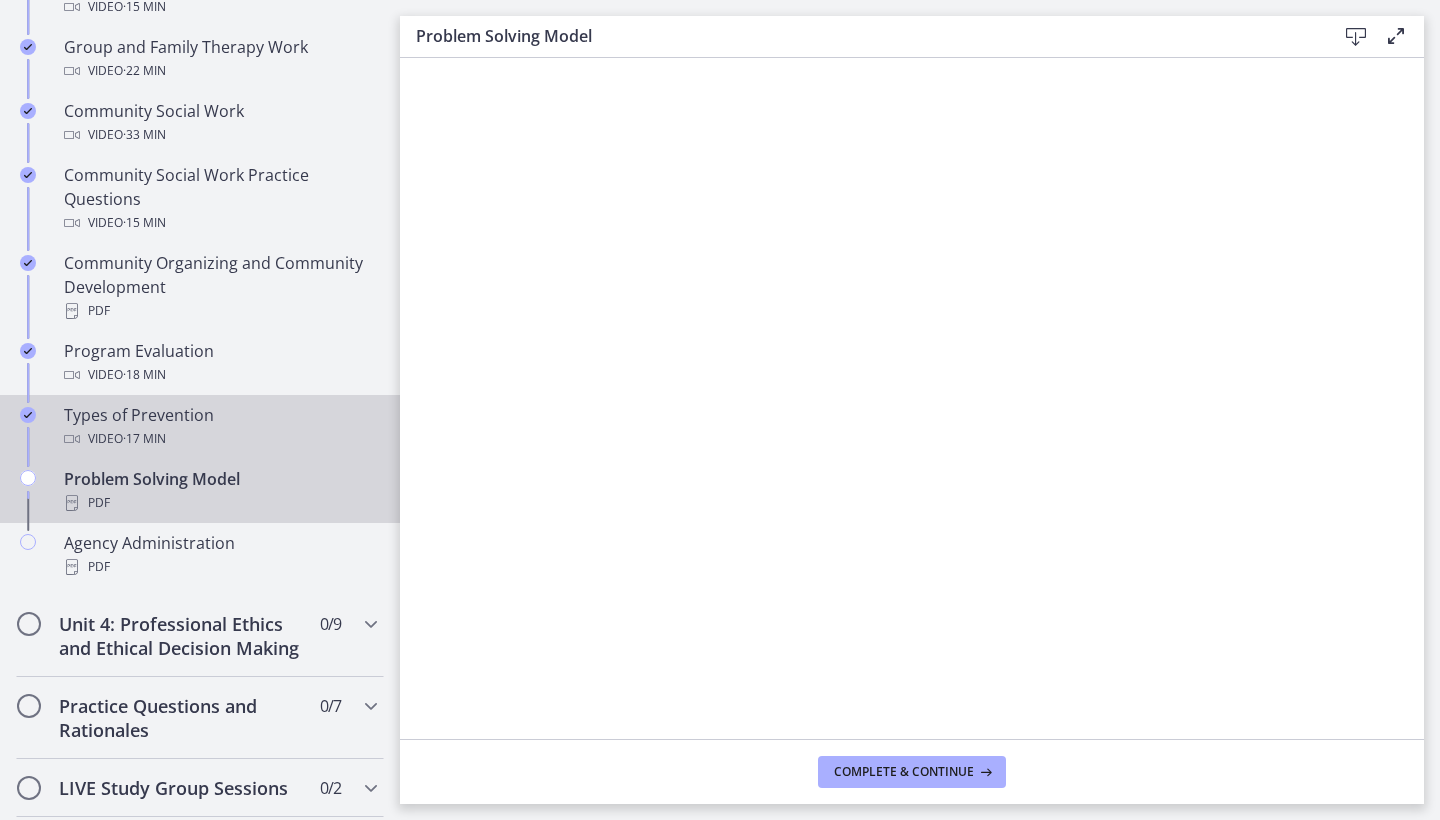 click on "·  17 min" at bounding box center [144, 439] 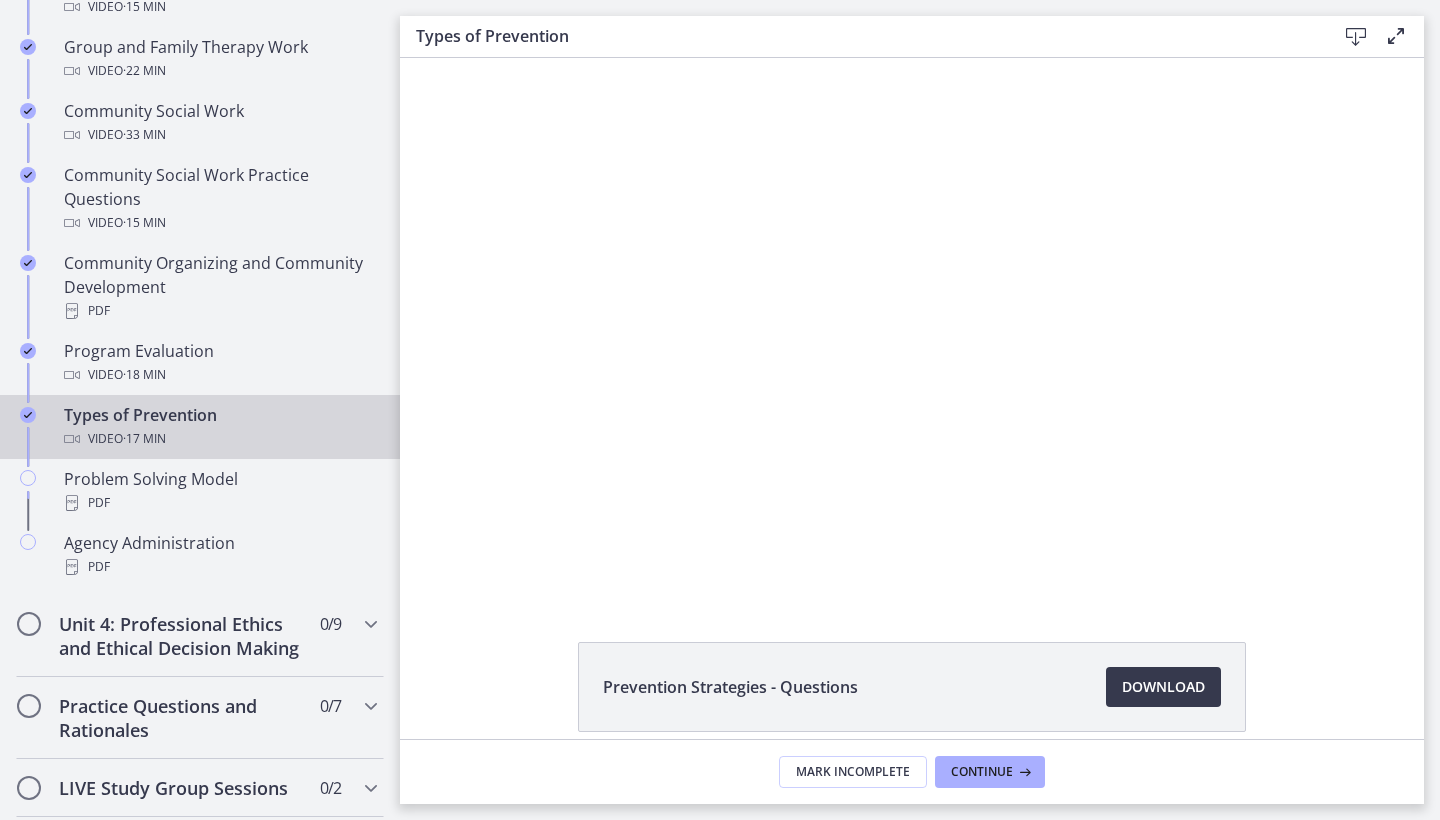 scroll, scrollTop: 0, scrollLeft: 0, axis: both 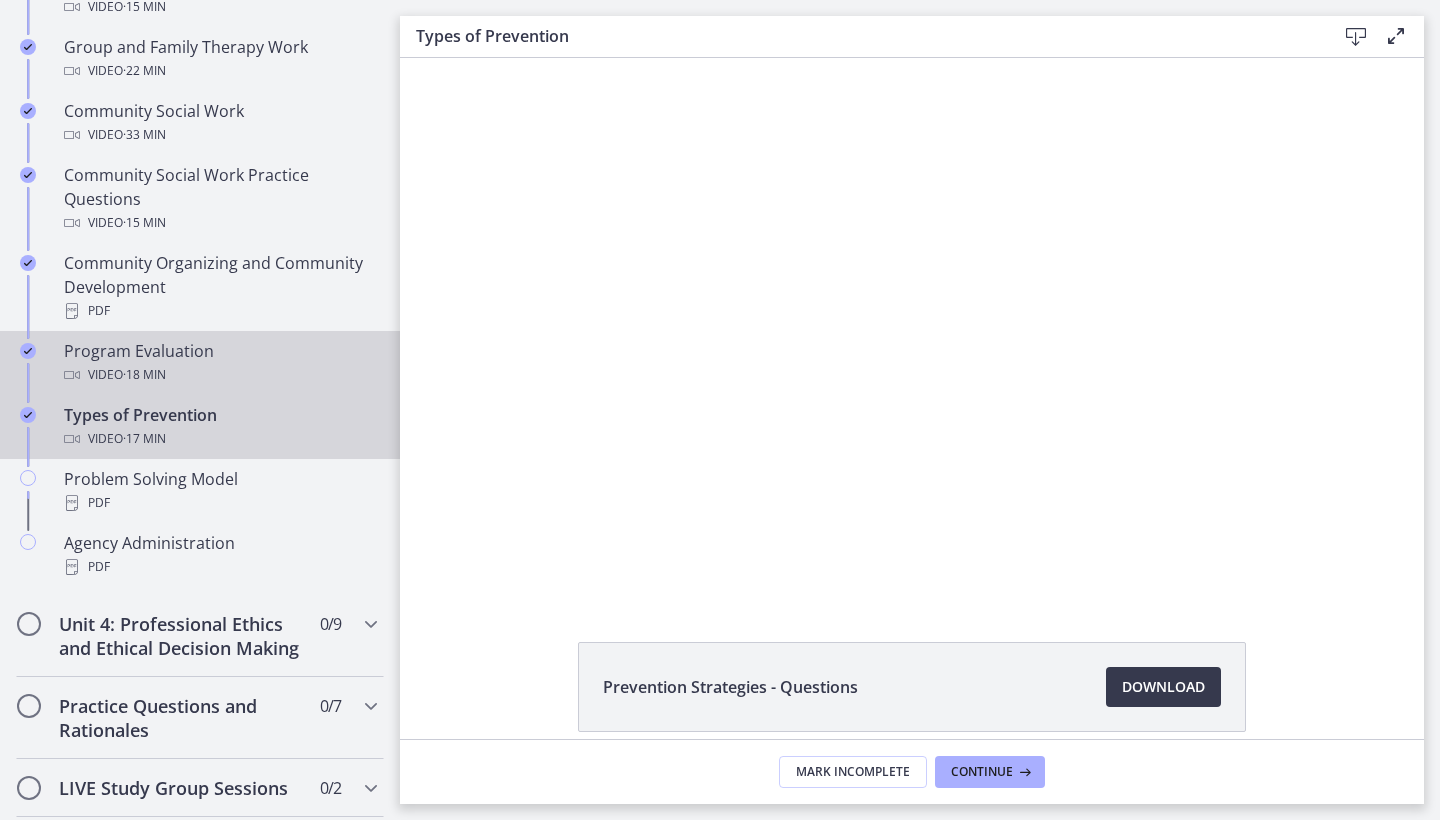 click on "Program Evaluation
Video
·  18 min" at bounding box center [220, 363] 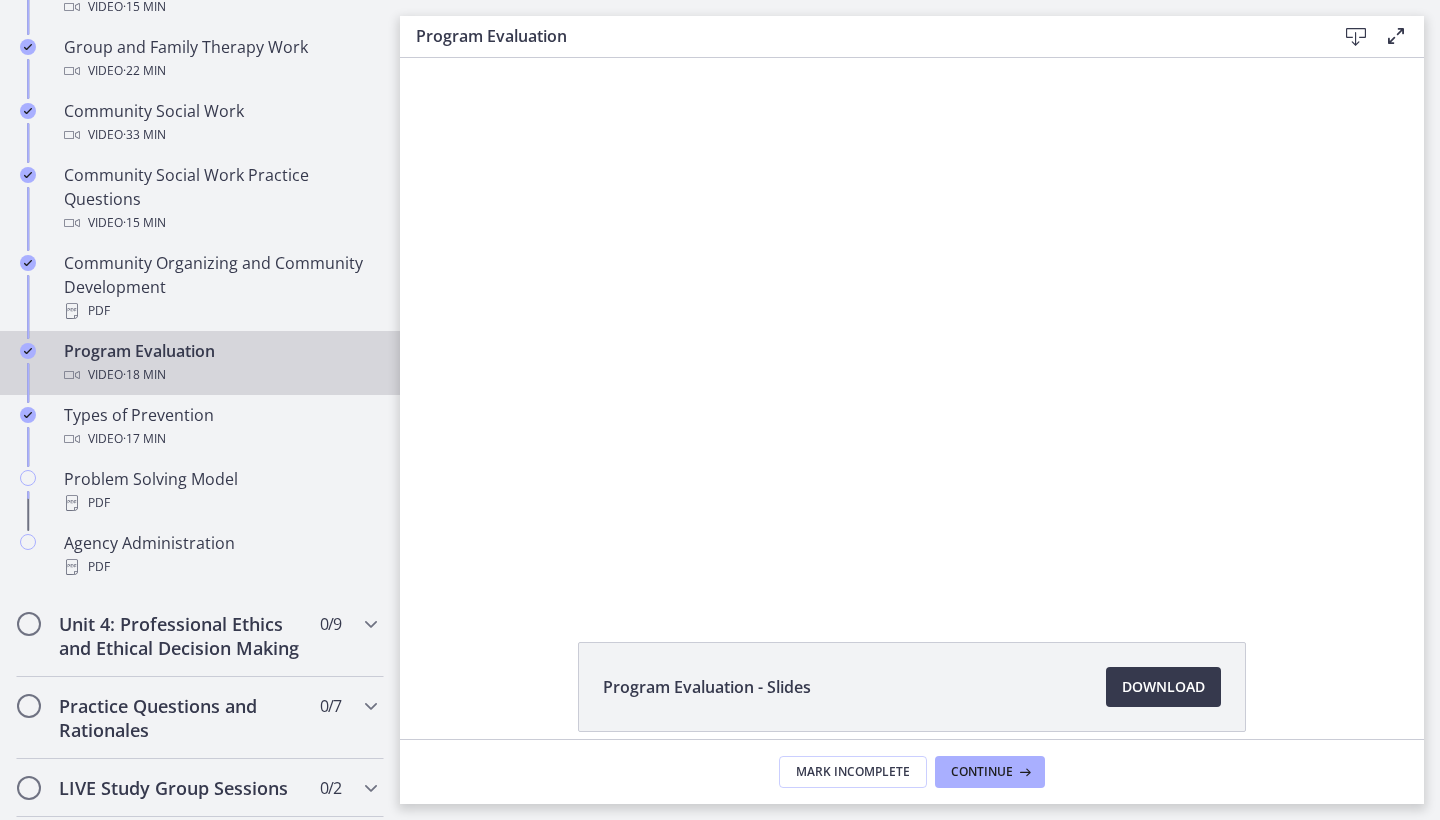 scroll, scrollTop: 0, scrollLeft: 0, axis: both 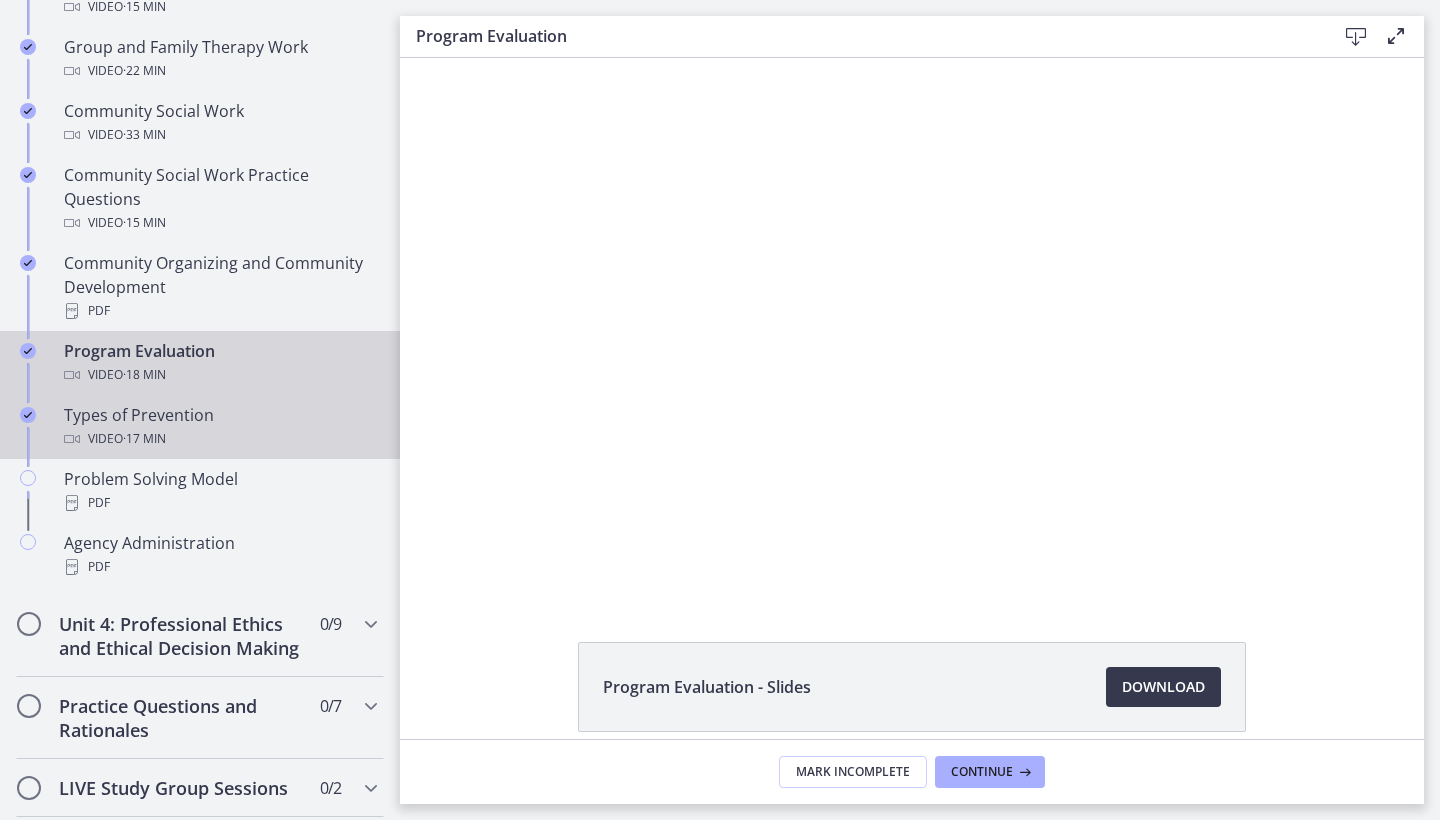 click on "Video
·  17 min" at bounding box center [220, 439] 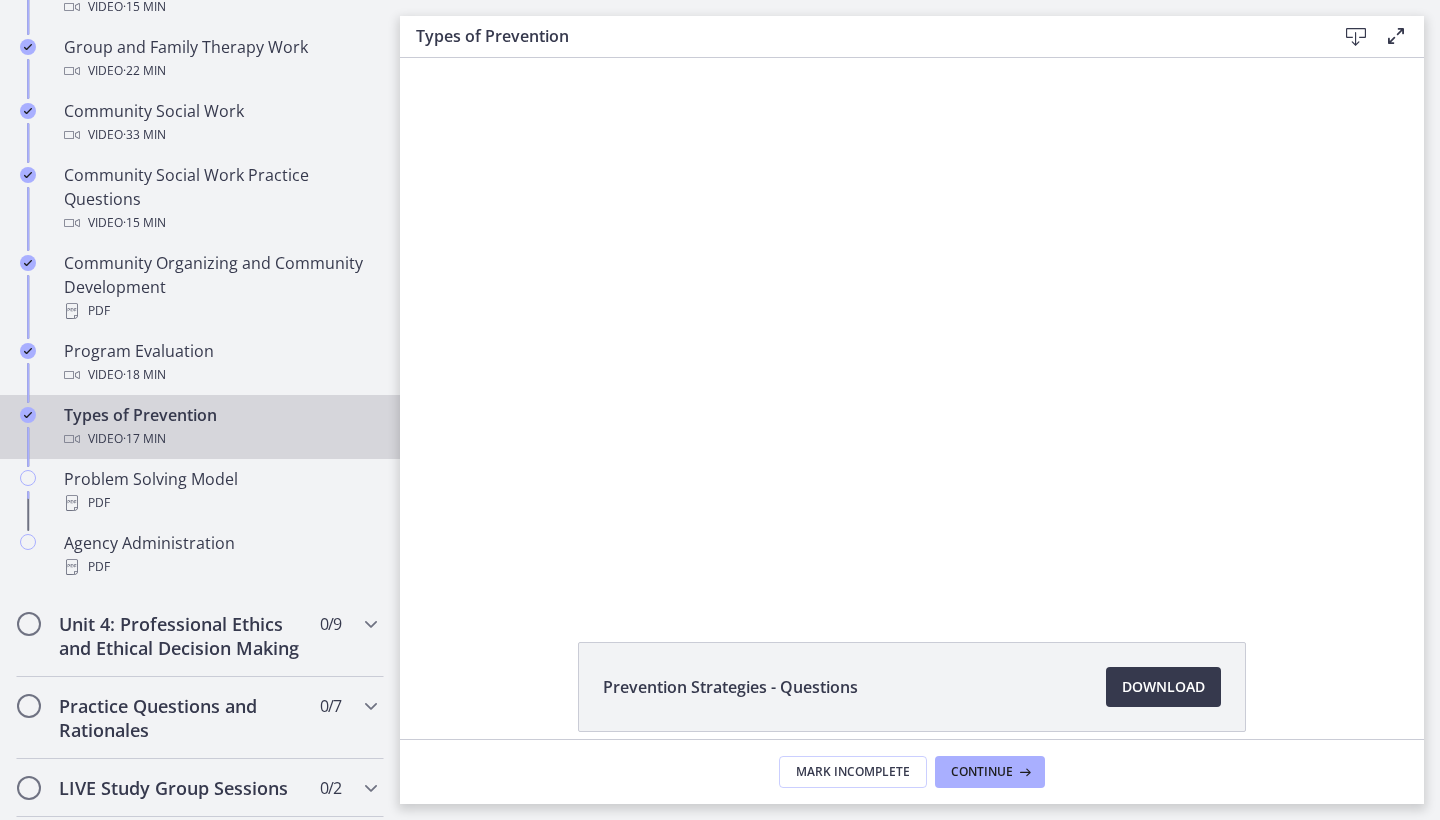 scroll, scrollTop: 0, scrollLeft: 0, axis: both 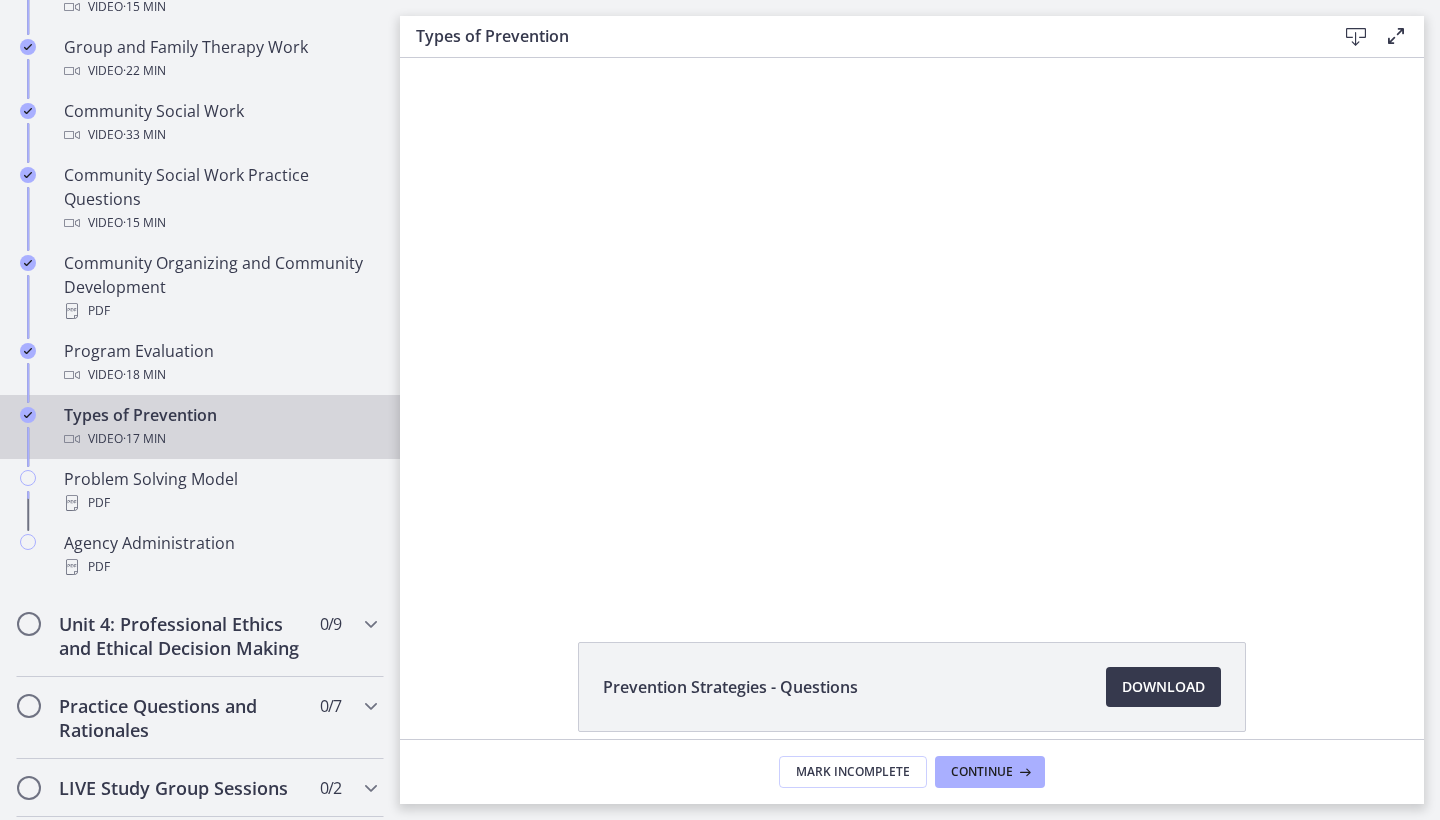 click on "Prevention Strategies - Questions
Download
Opens in a new window
Types of Prevention - Slides
873 KB
Download
Opens in a new window" at bounding box center (912, 784) 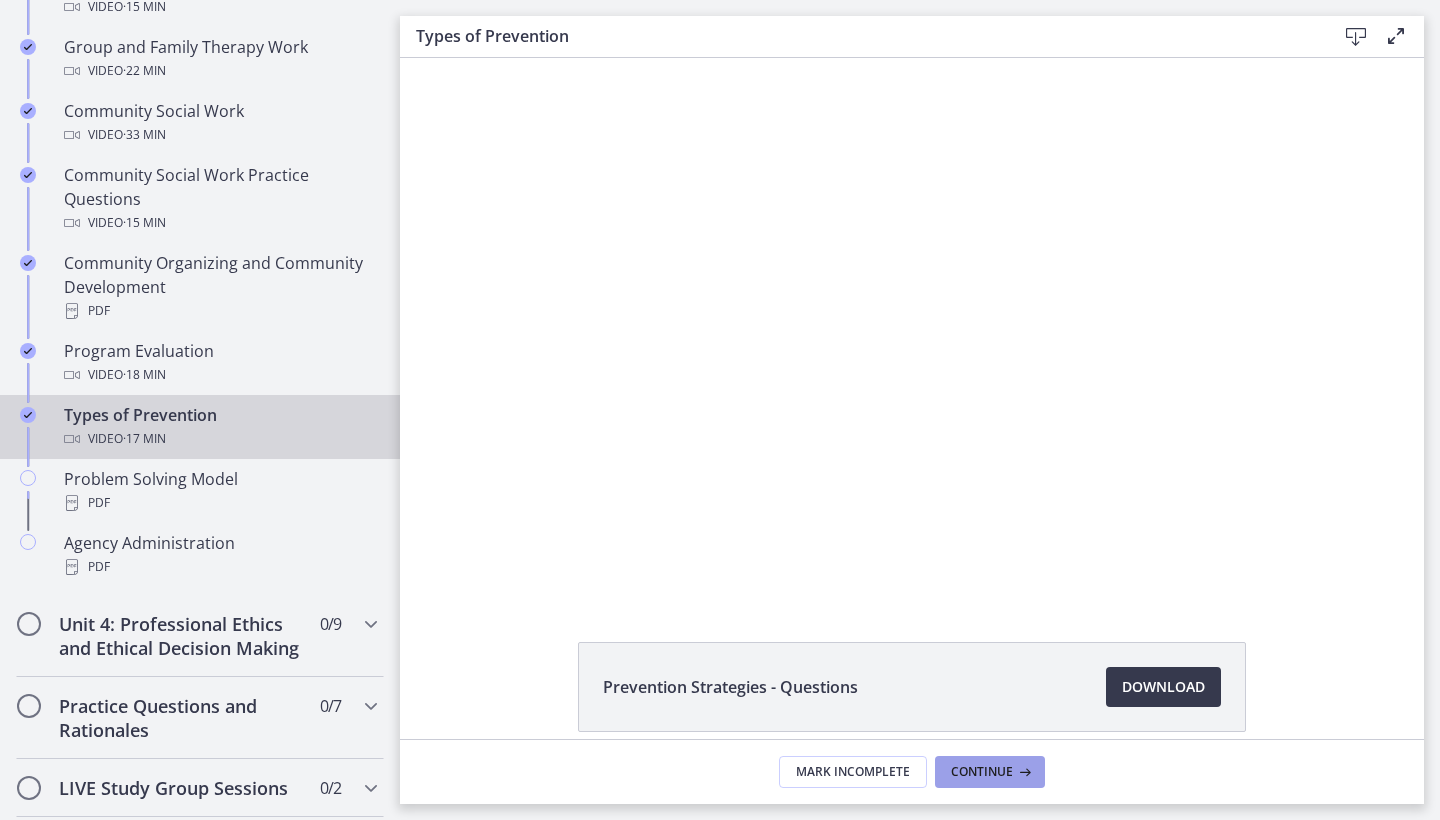 click on "Continue" at bounding box center (982, 772) 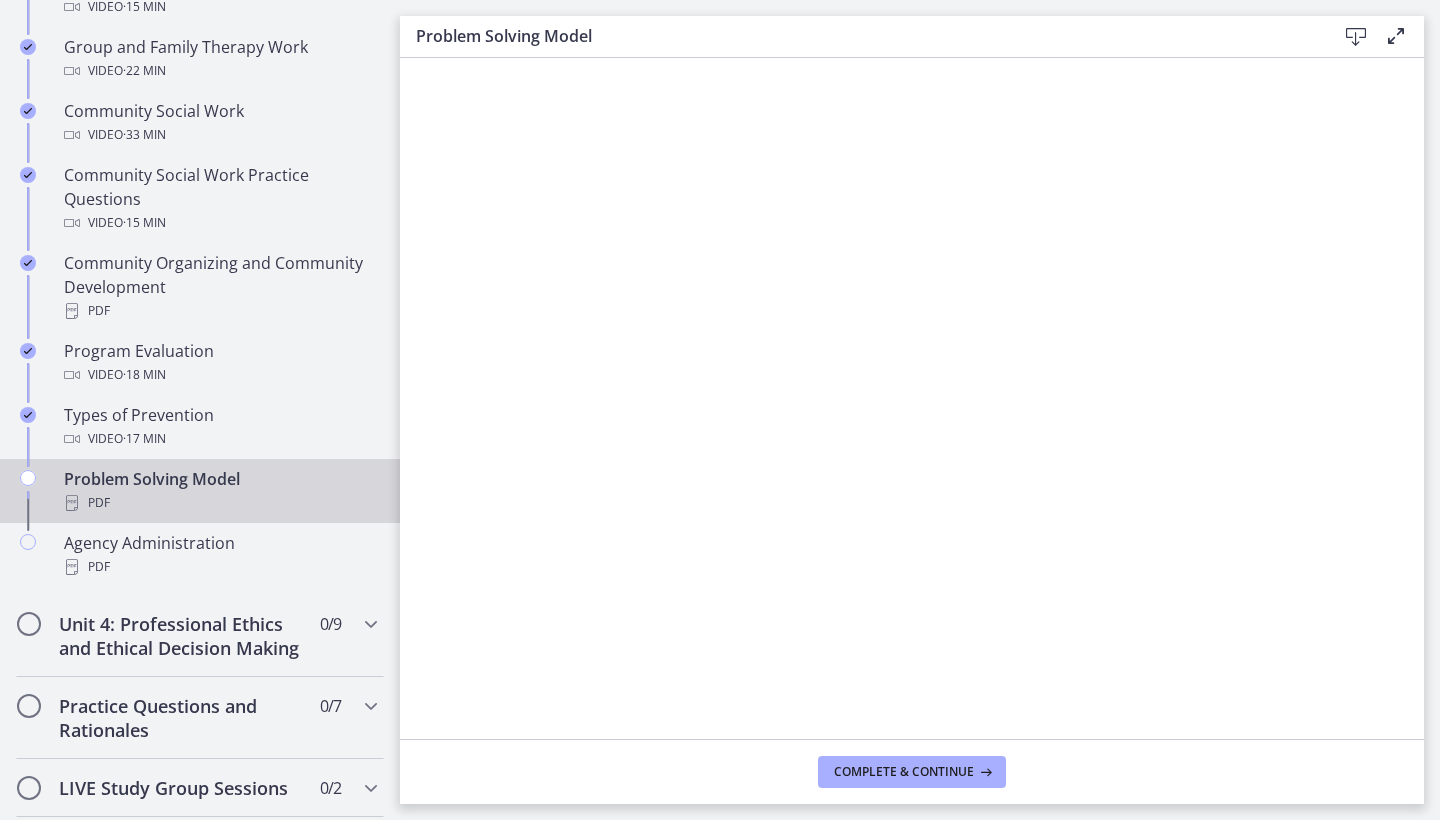 click at bounding box center (984, 772) 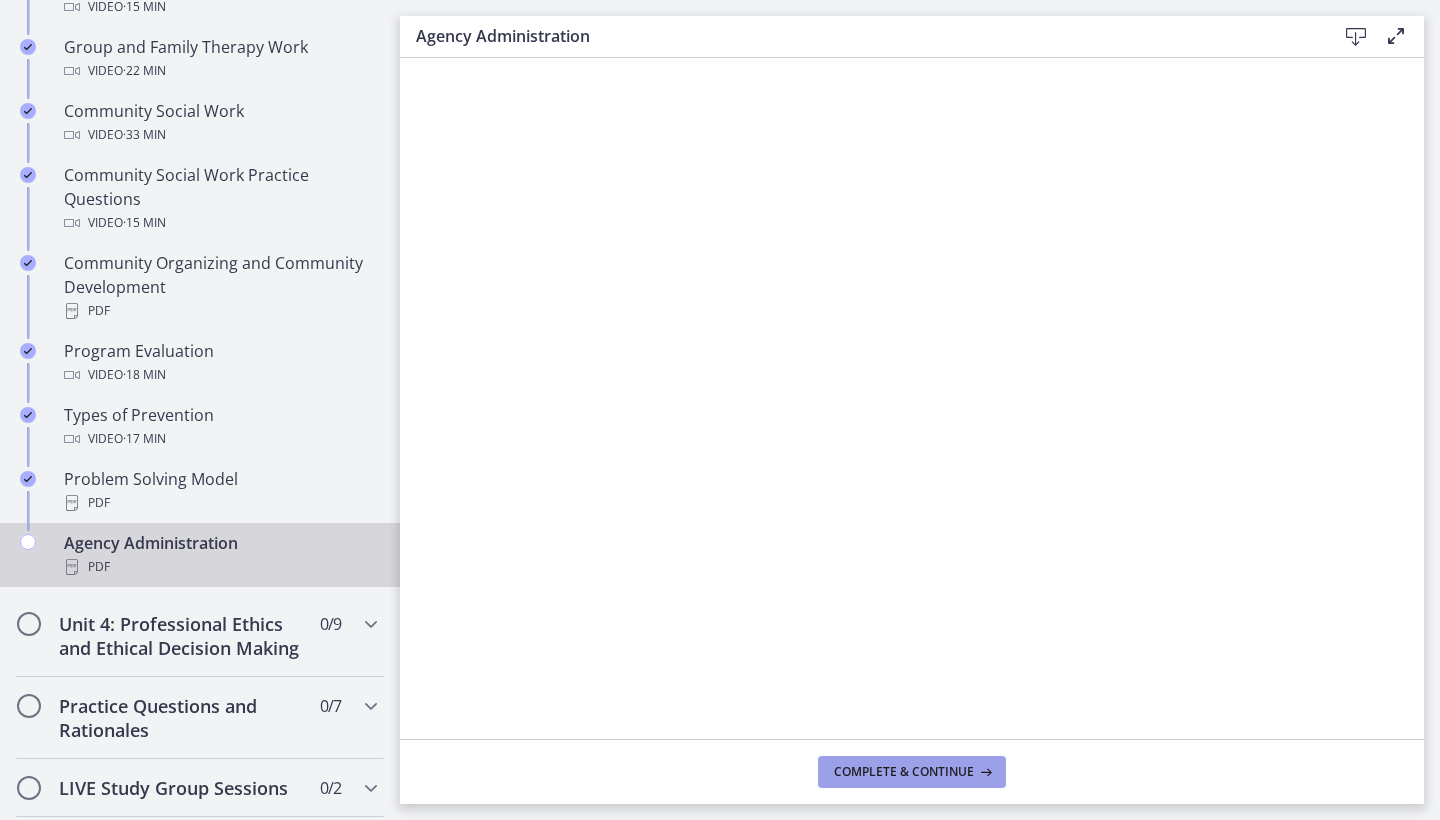 click on "Complete & continue" at bounding box center (904, 772) 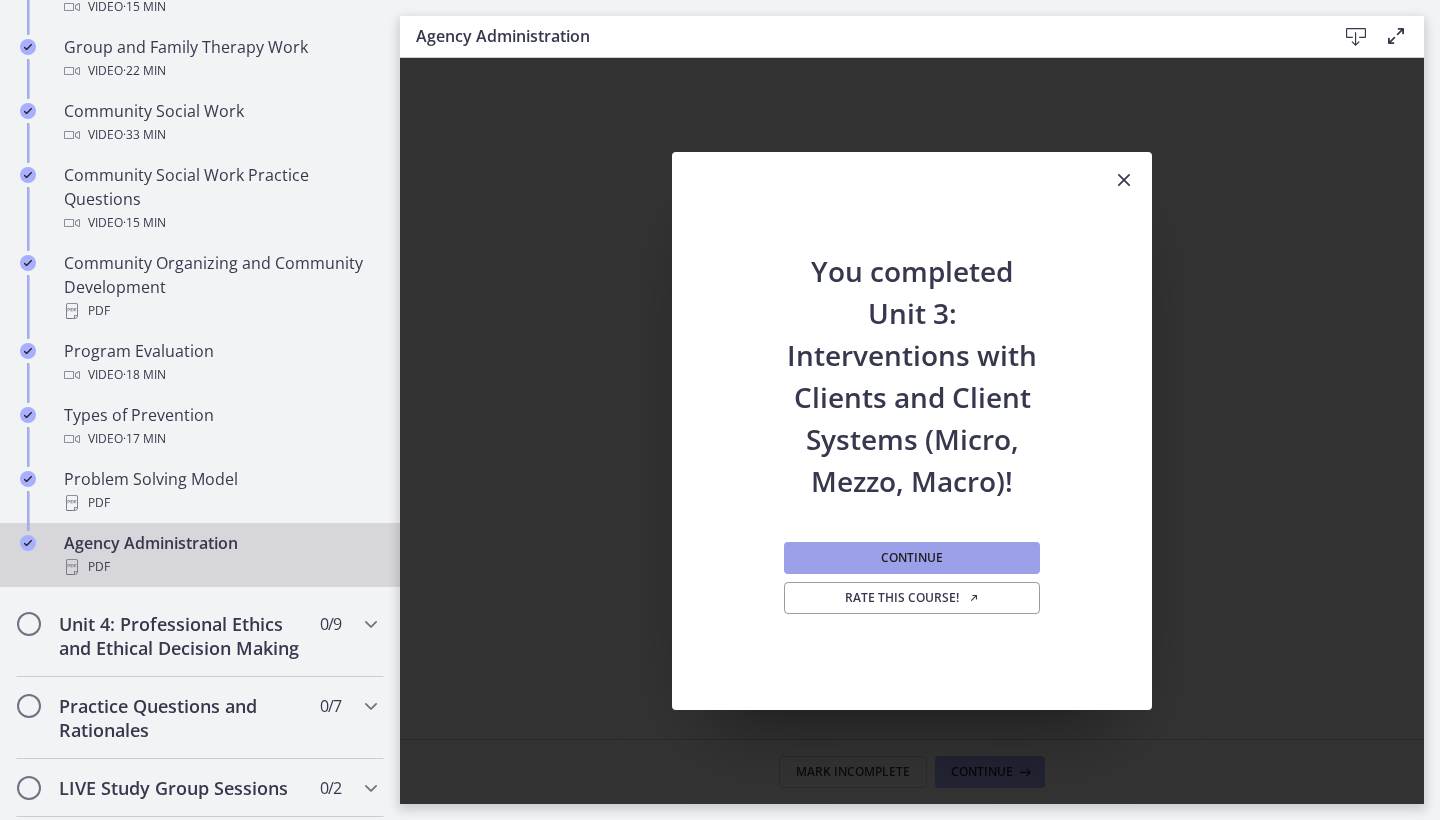 click on "Continue" at bounding box center (912, 558) 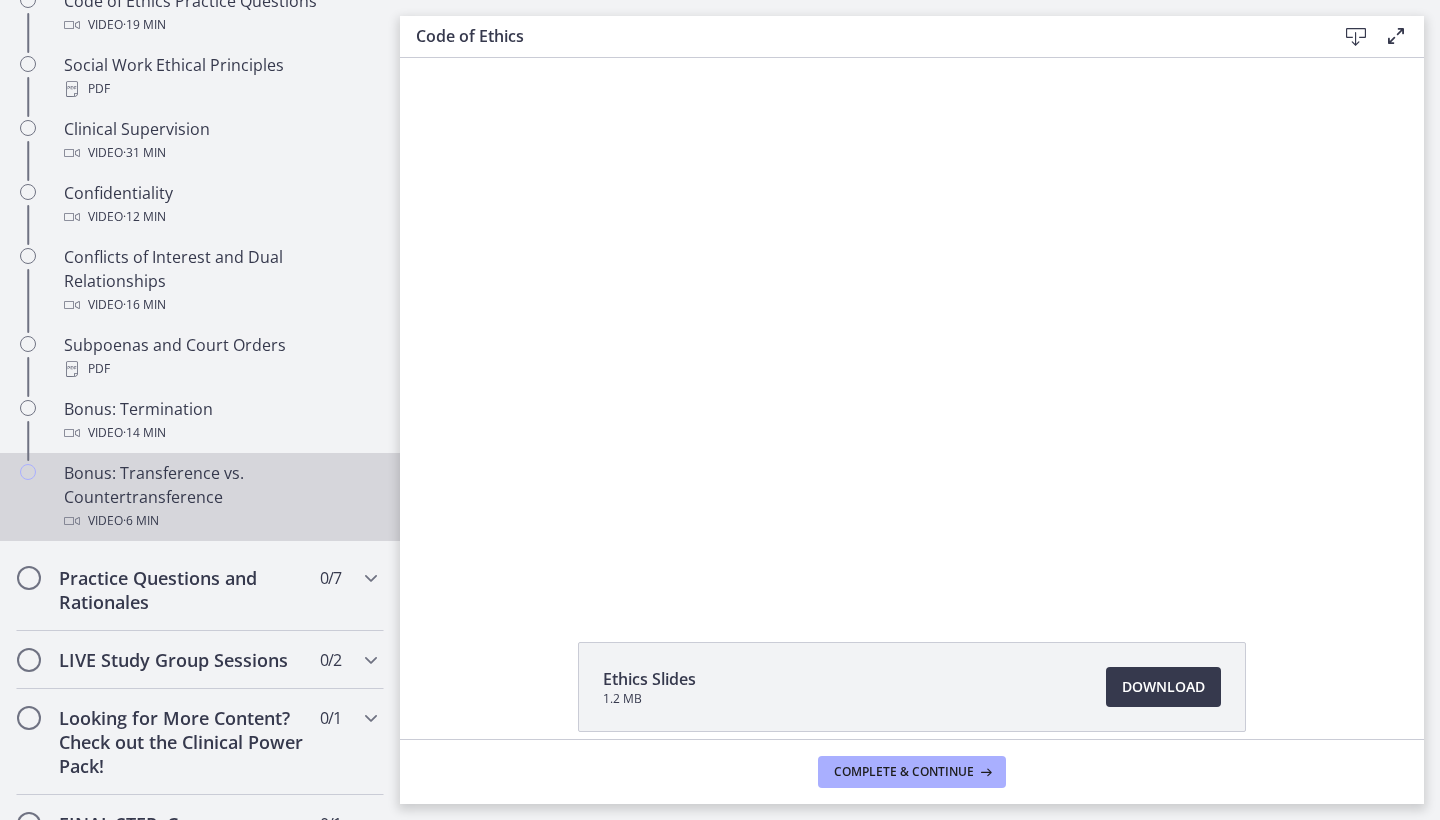 scroll, scrollTop: 0, scrollLeft: 0, axis: both 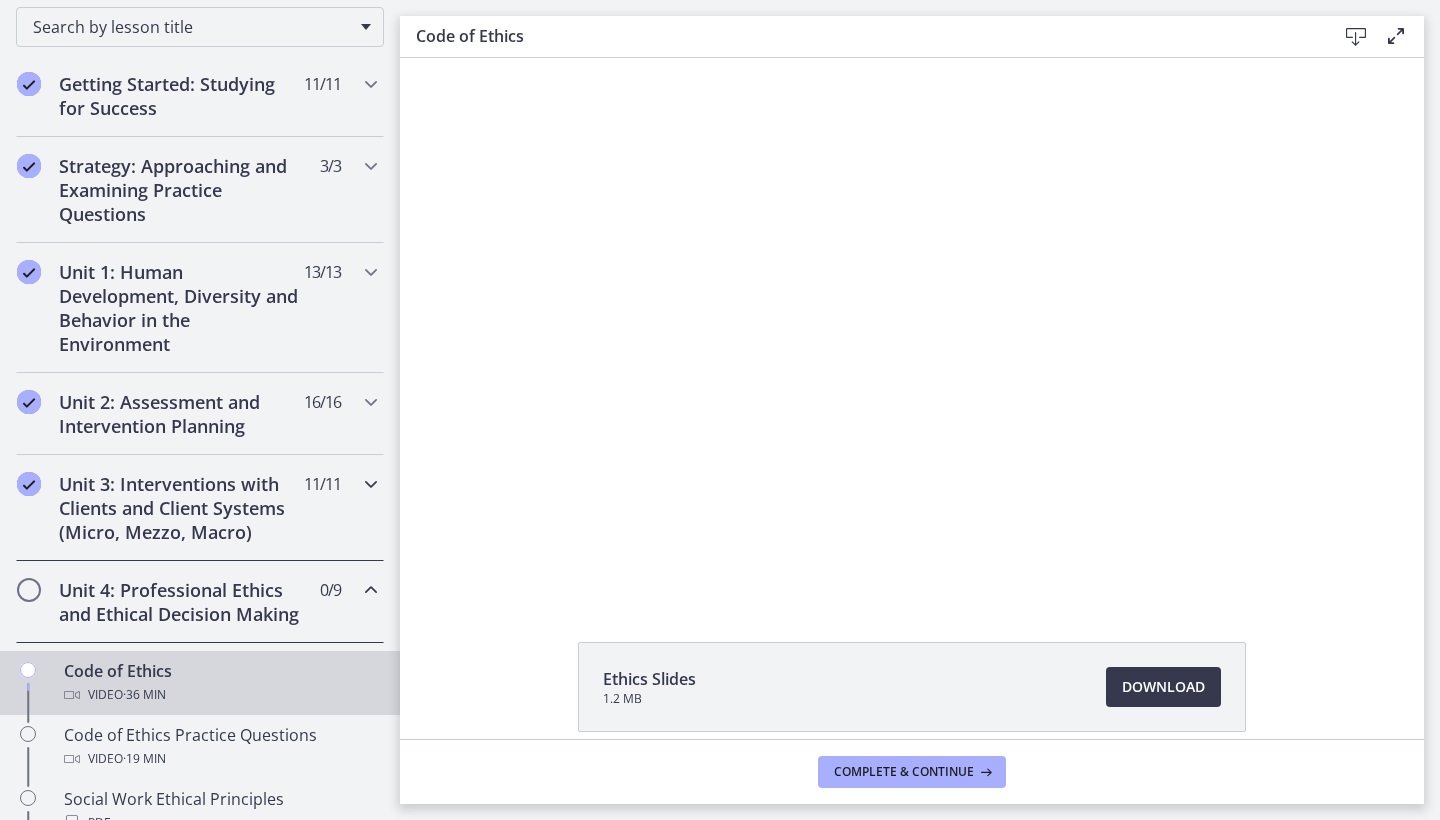 click at bounding box center (371, 484) 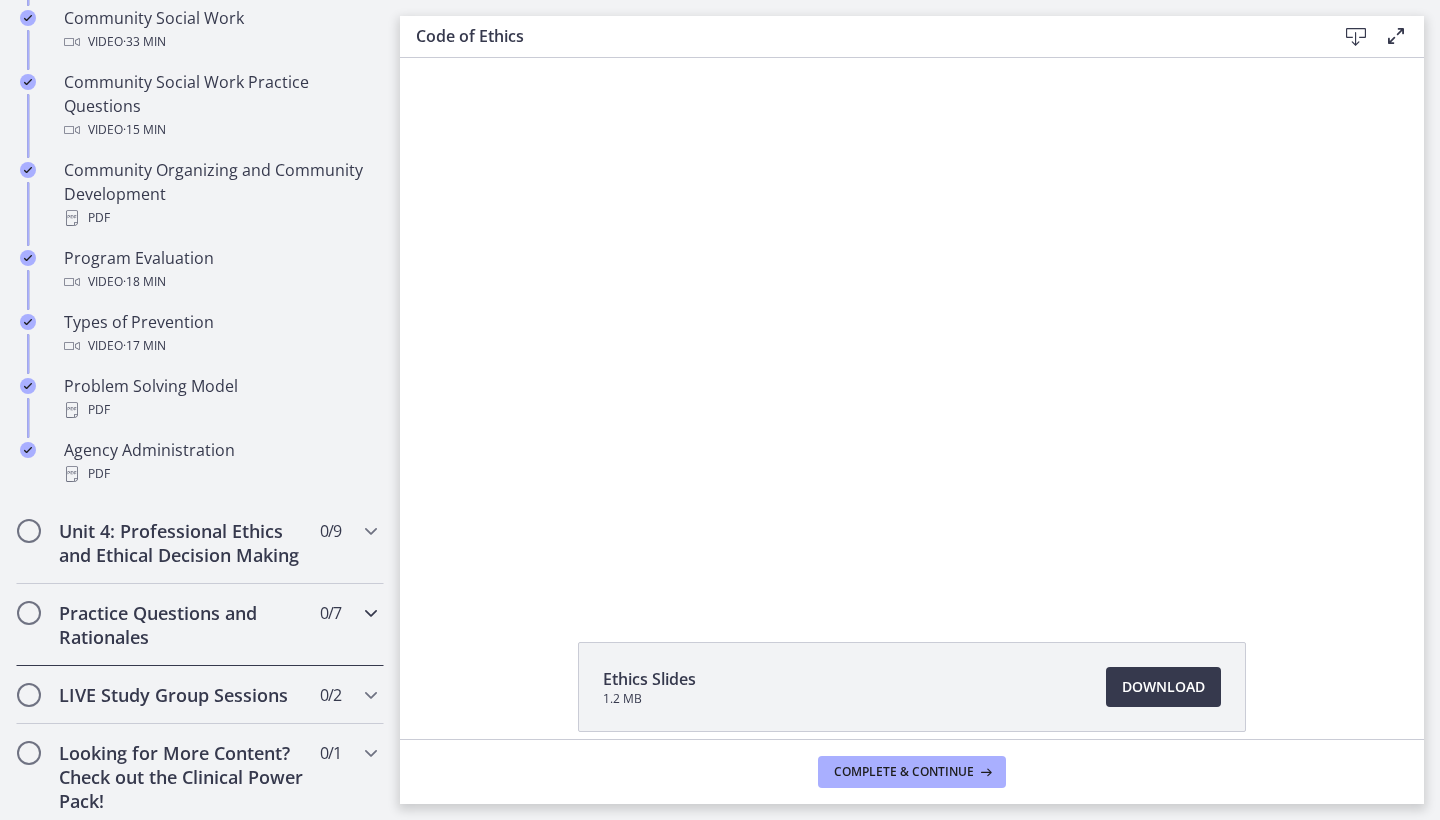 scroll, scrollTop: 1160, scrollLeft: 0, axis: vertical 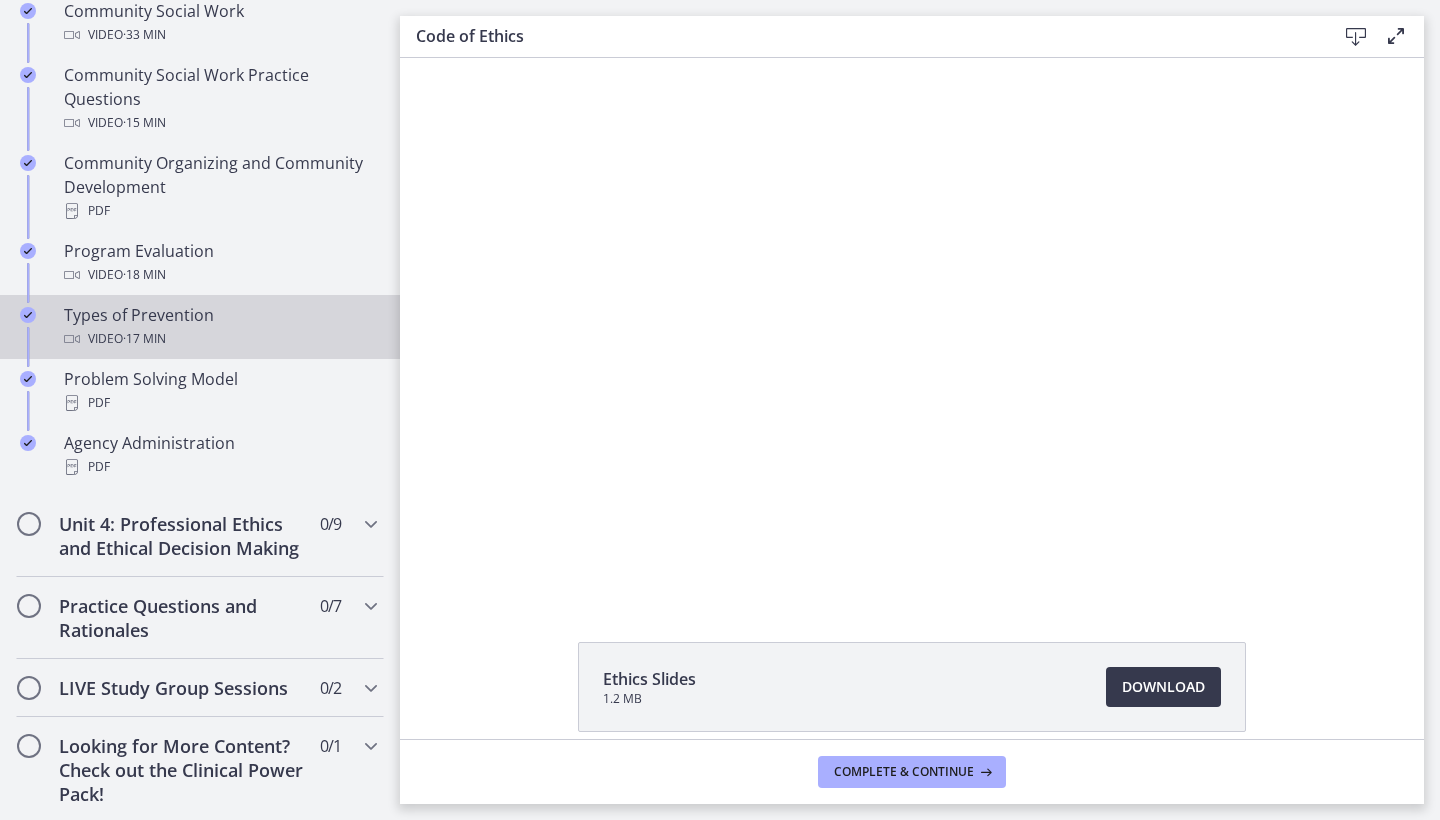 click on "Types of Prevention
Video
·  17 min" at bounding box center [220, 327] 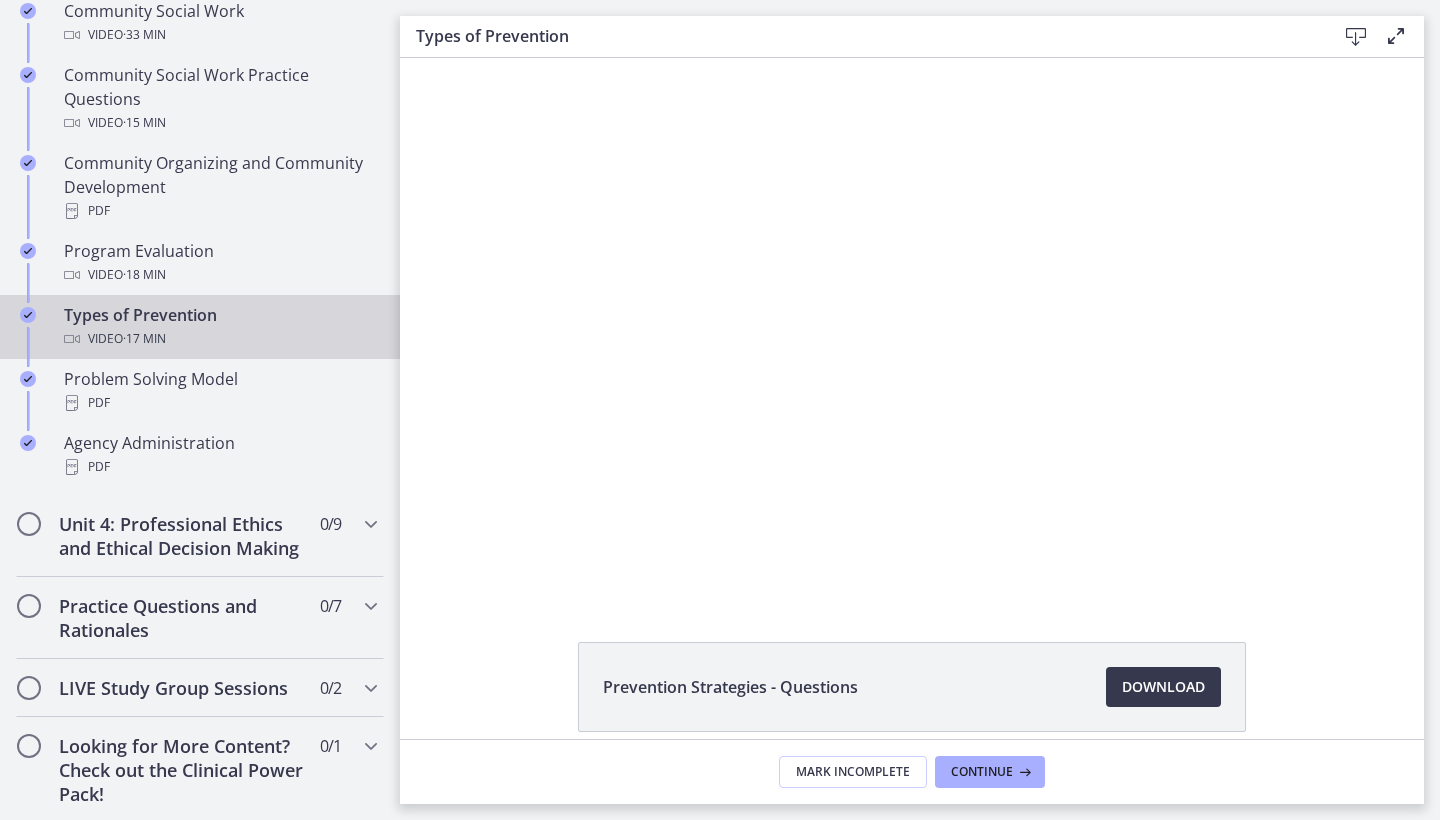 scroll, scrollTop: 0, scrollLeft: 0, axis: both 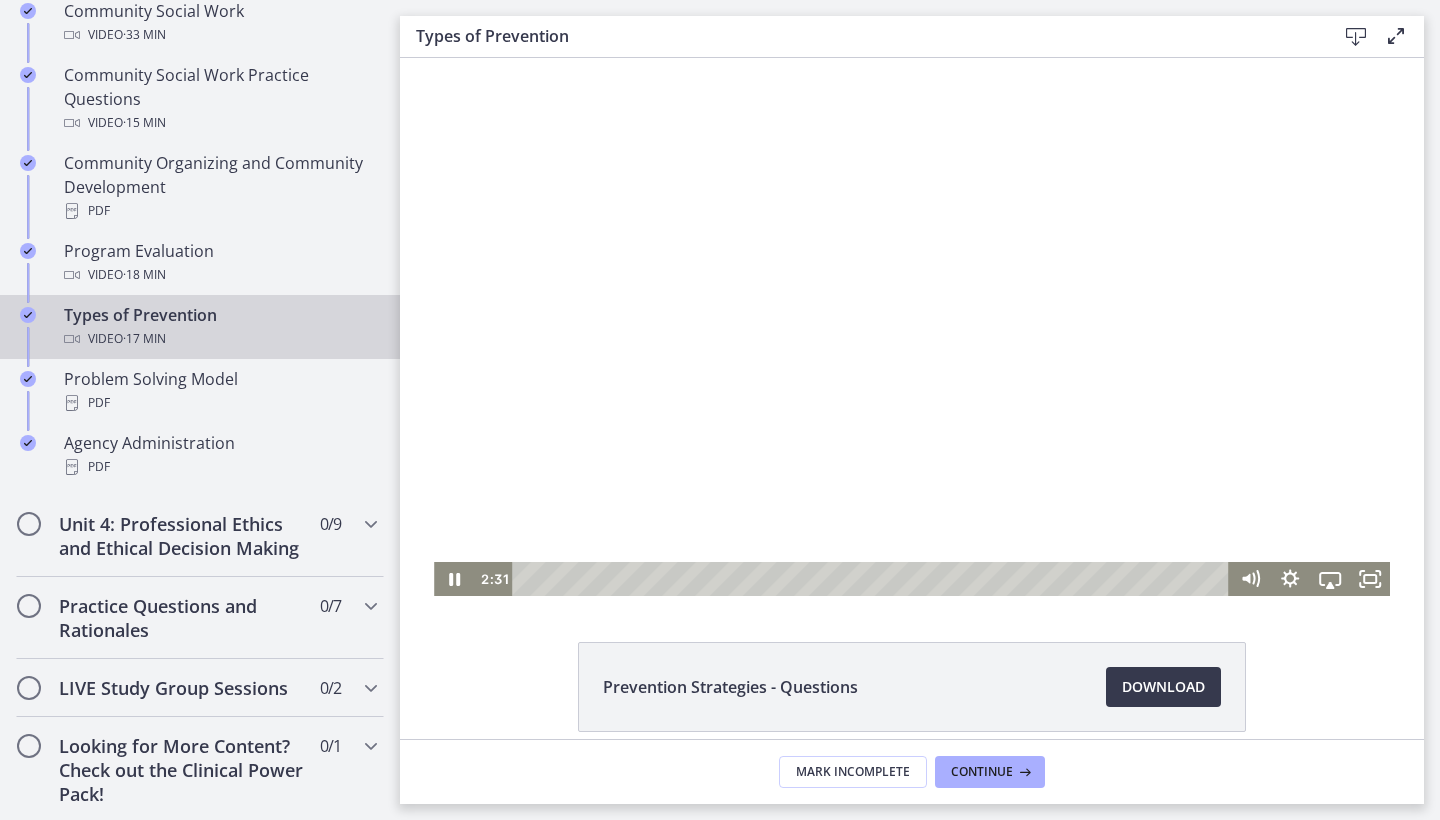 click at bounding box center (873, 579) 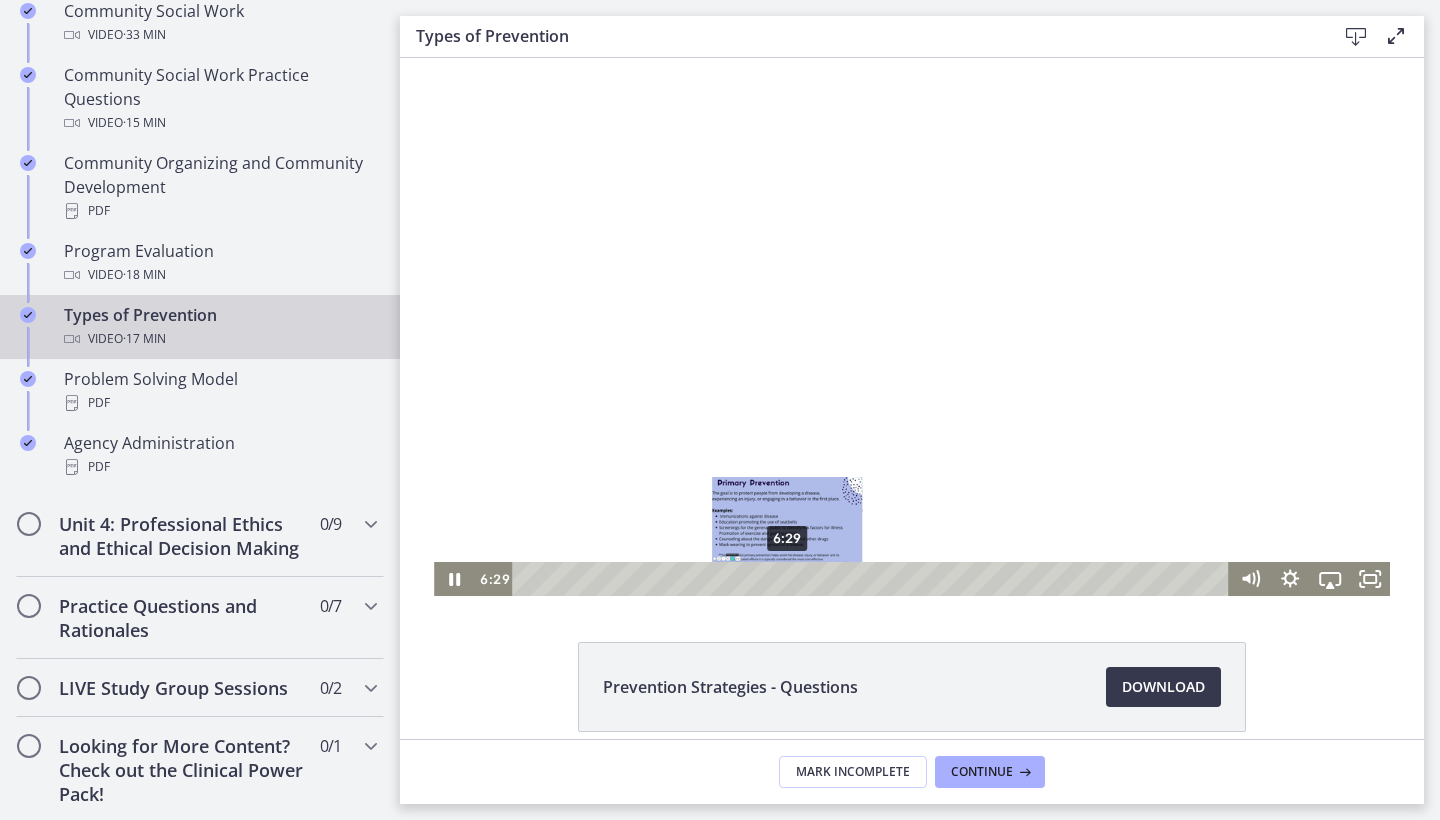 click on "6:29" at bounding box center (873, 579) 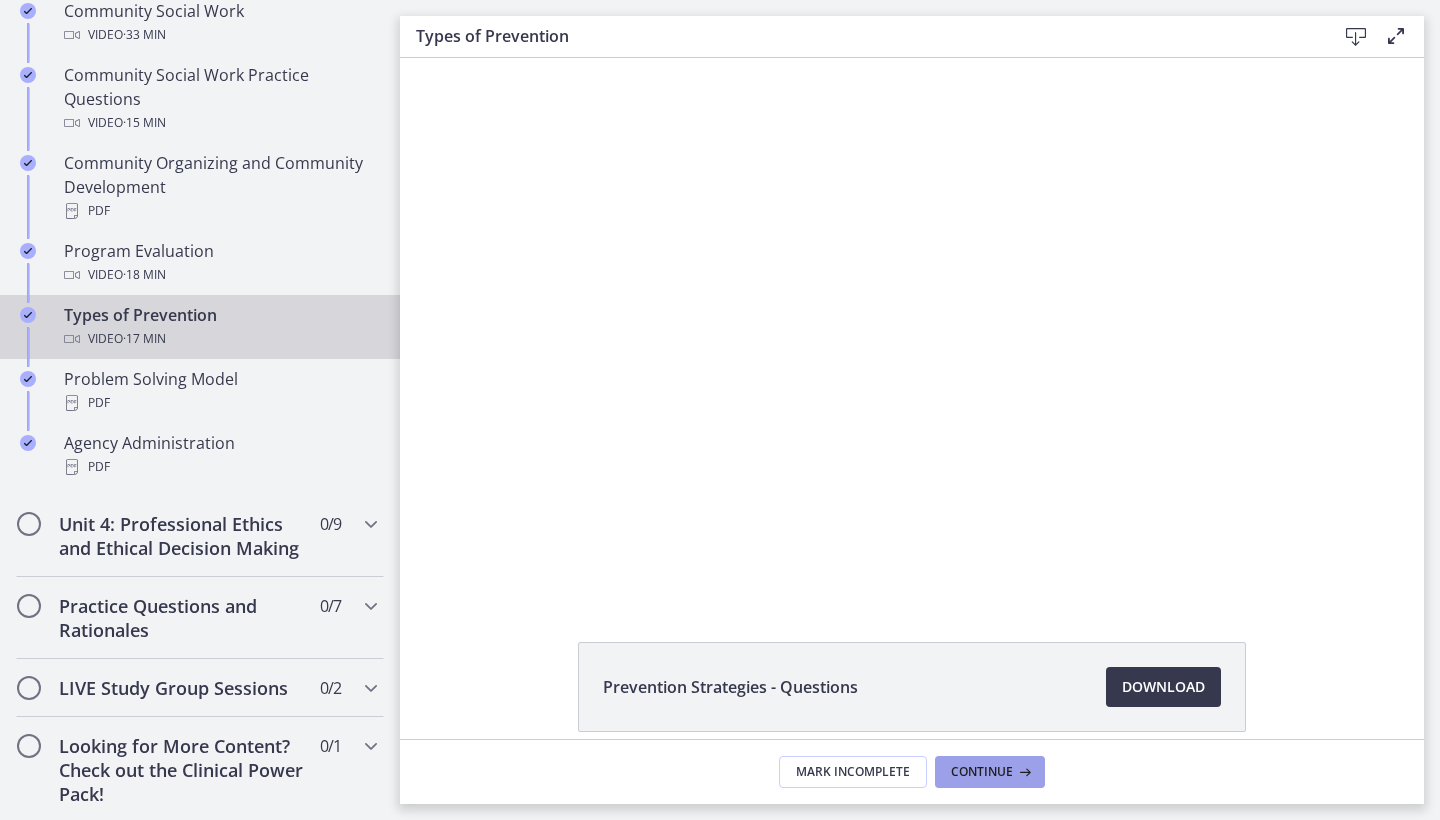 click on "Continue" at bounding box center [982, 772] 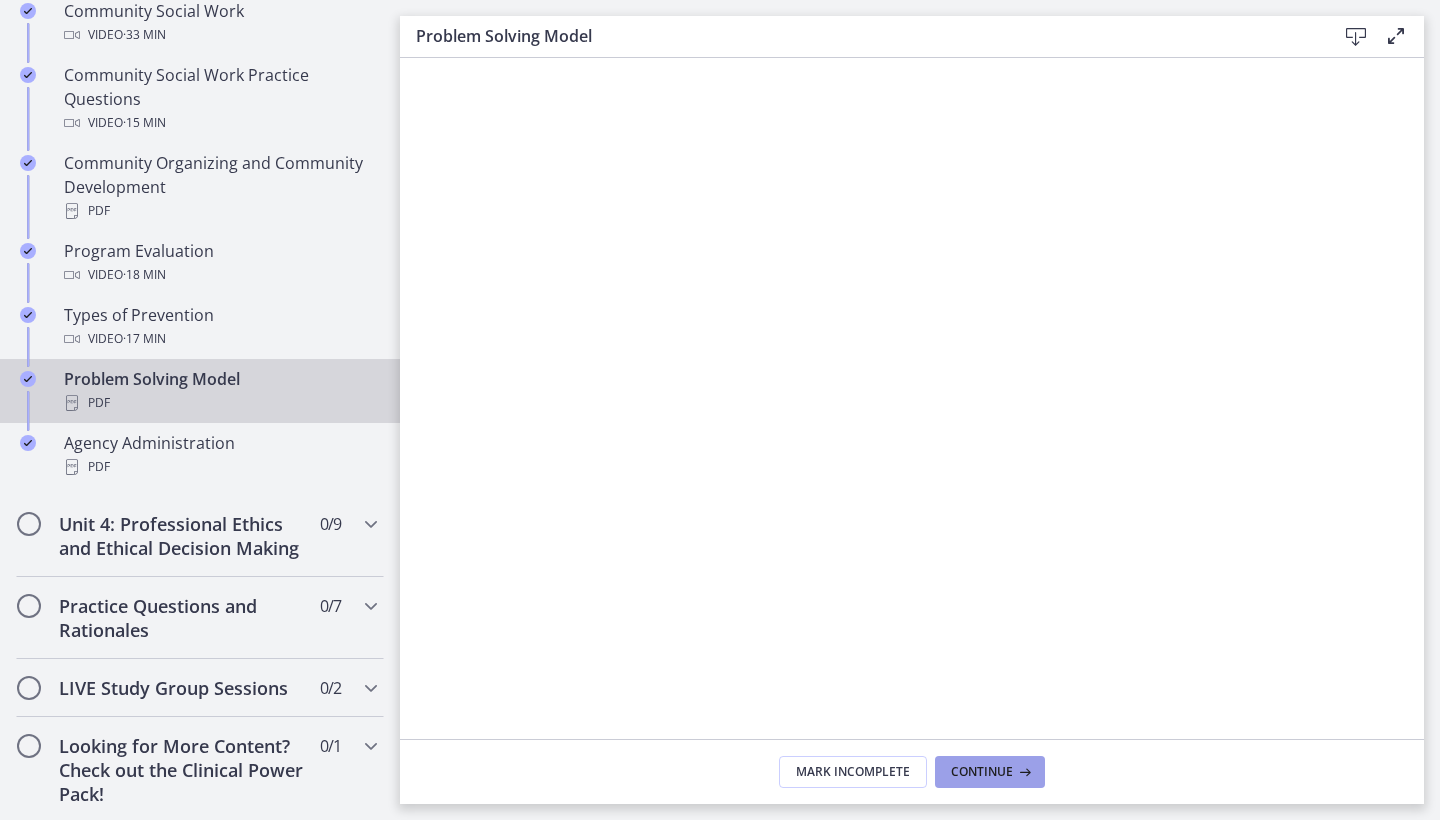 click on "Continue" at bounding box center (982, 772) 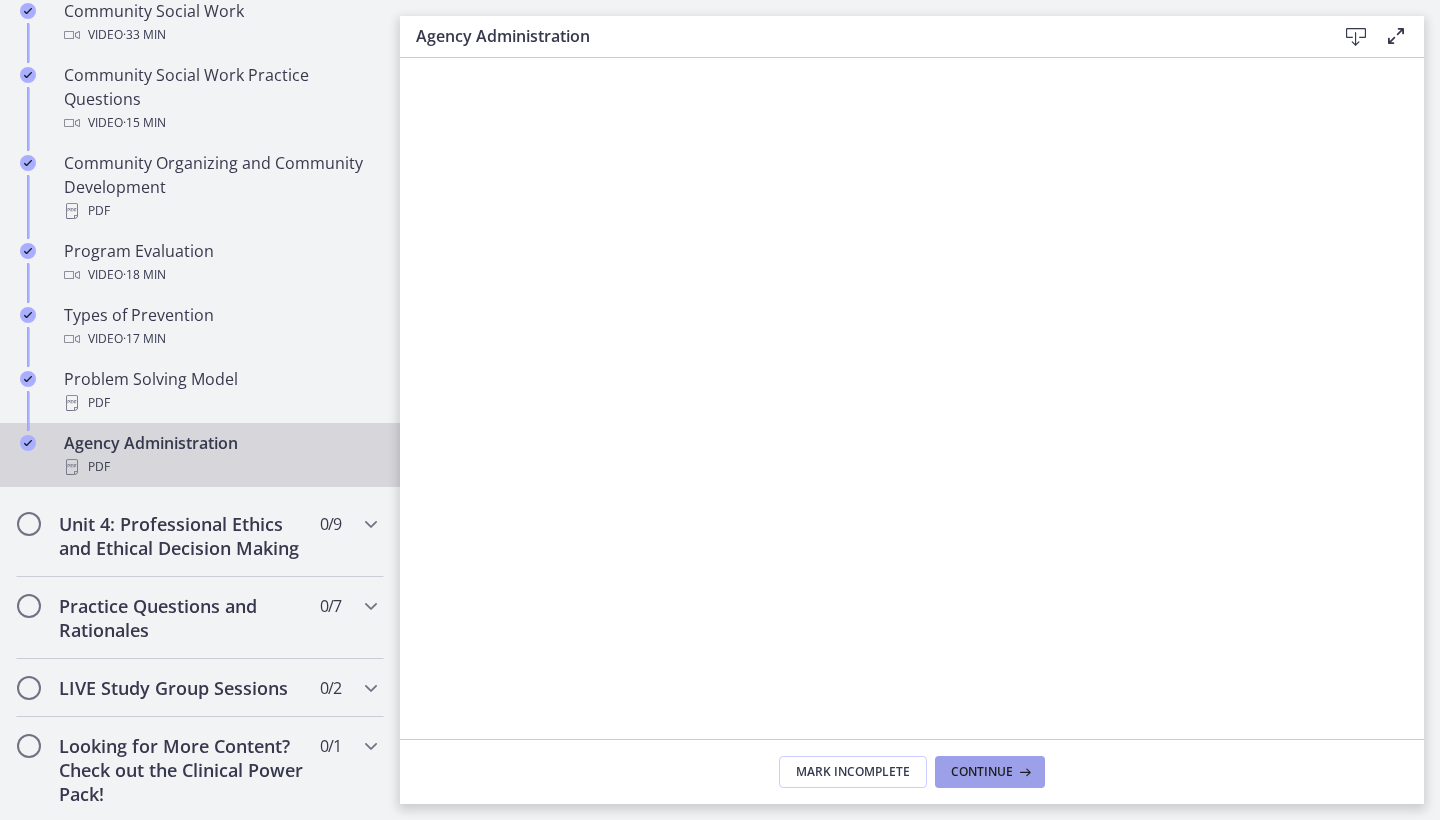 click on "Continue" at bounding box center (982, 772) 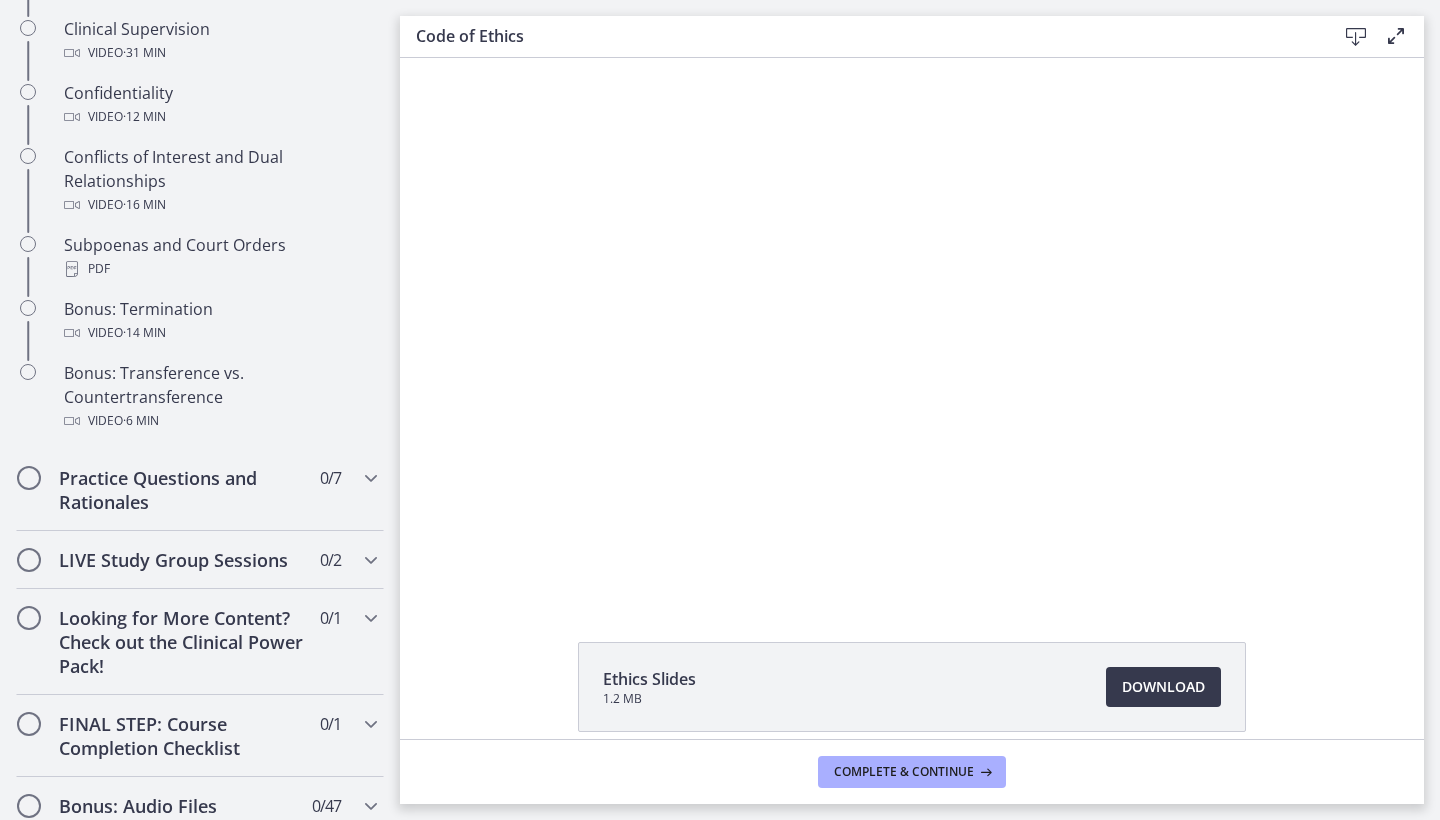 scroll, scrollTop: 0, scrollLeft: 0, axis: both 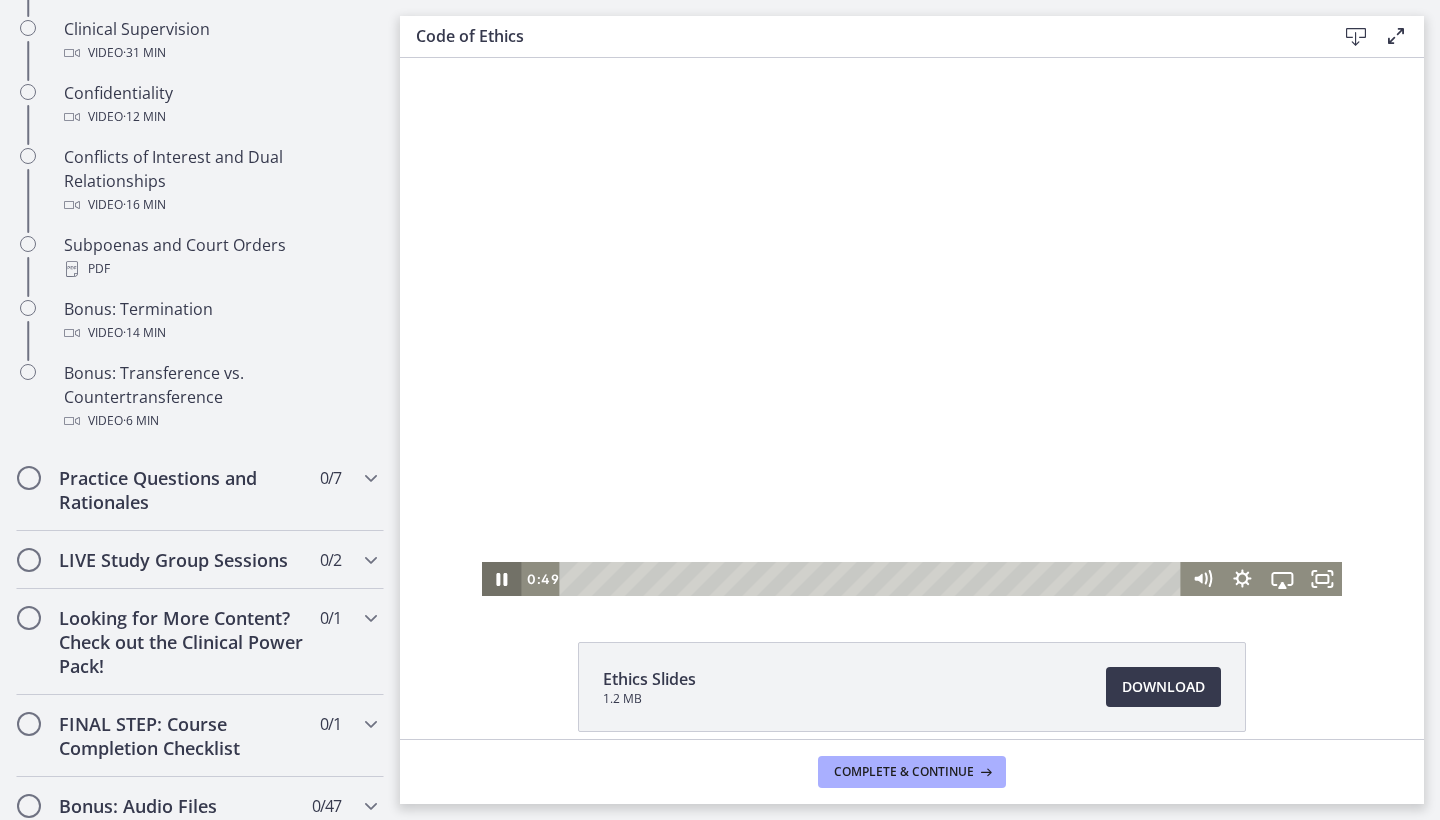 click 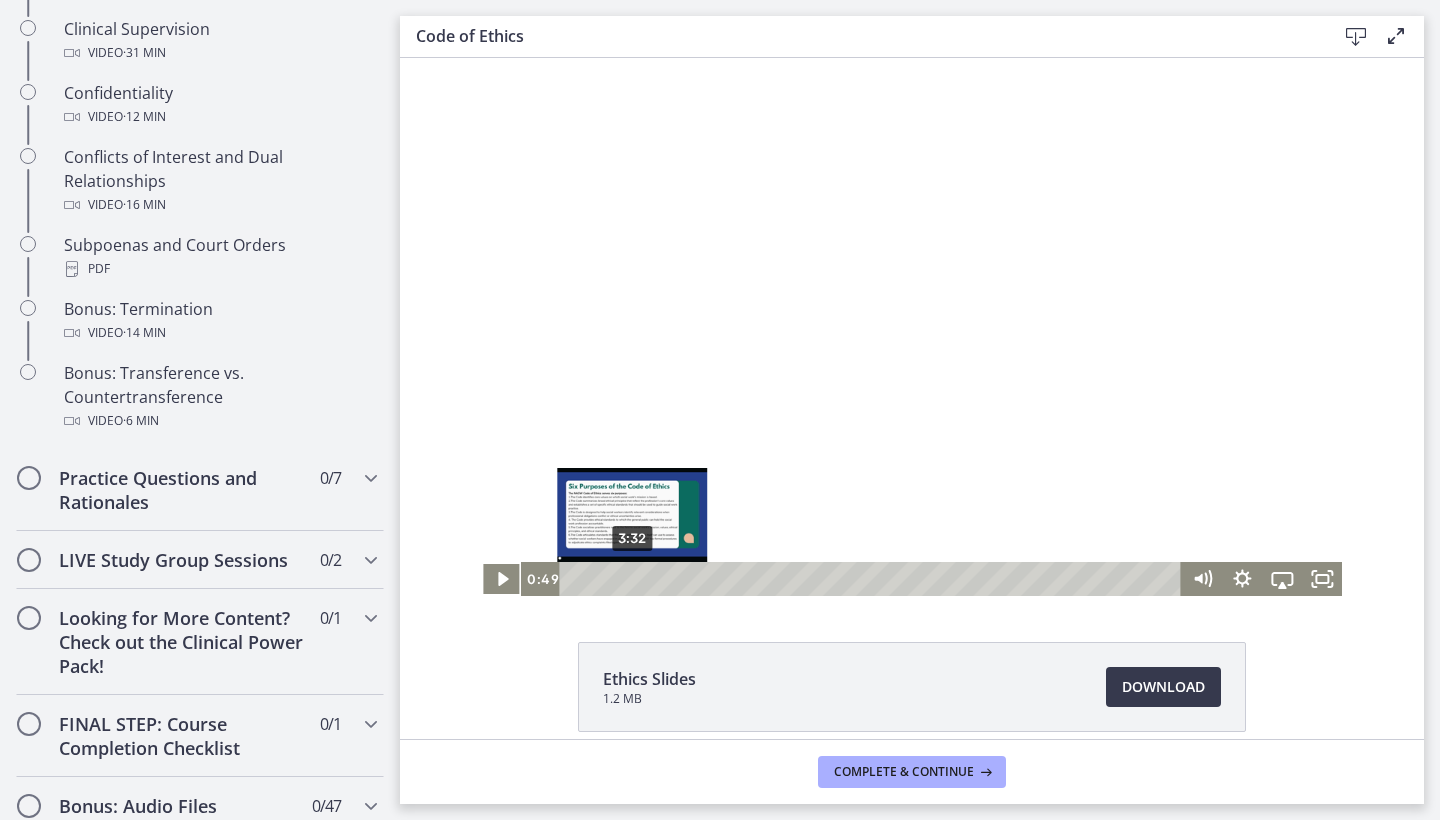 click on "3:32" at bounding box center [874, 579] 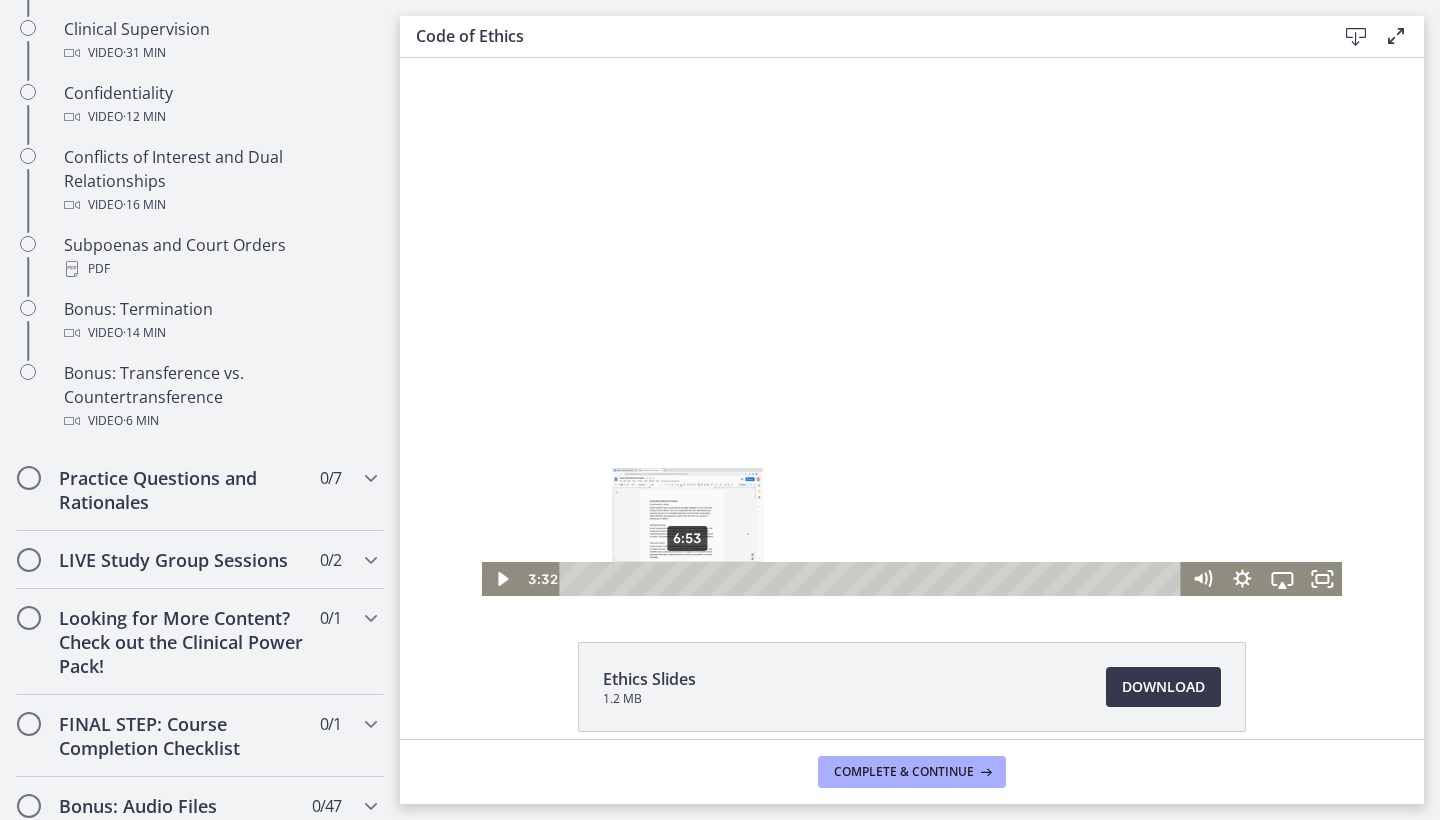 click on "6:53" at bounding box center [874, 579] 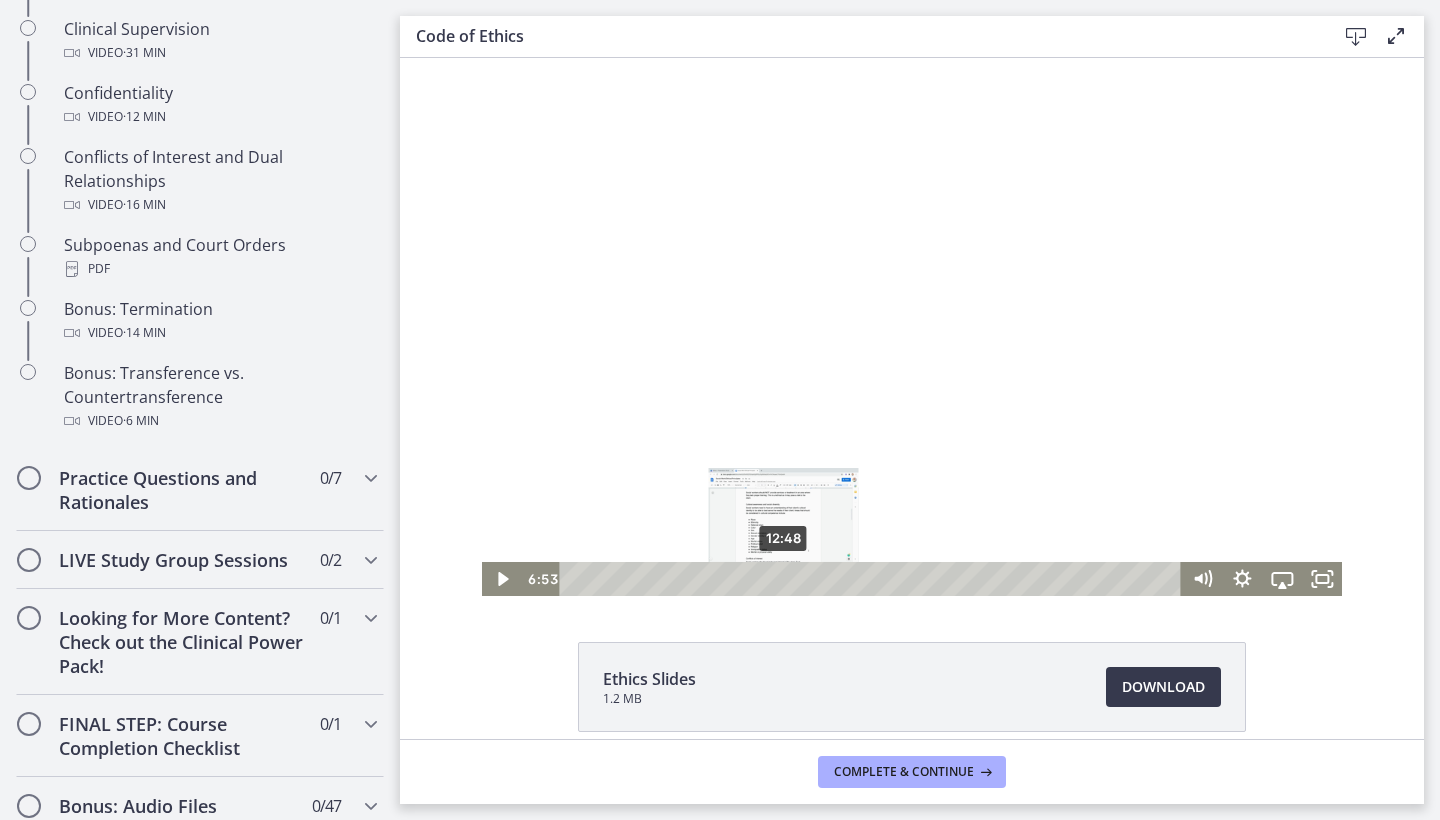 click on "12:48" at bounding box center [874, 579] 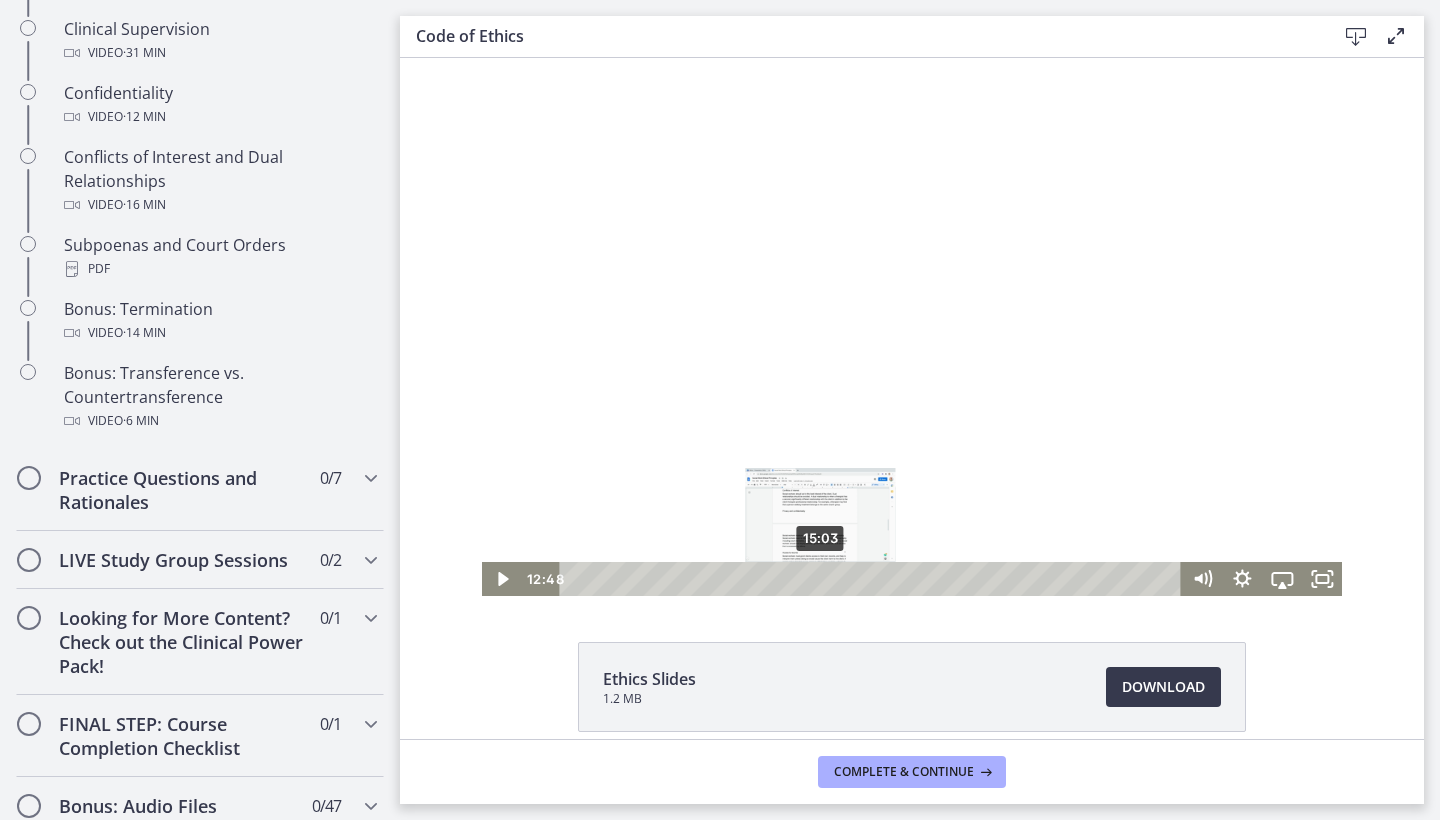 click on "15:03" at bounding box center [874, 579] 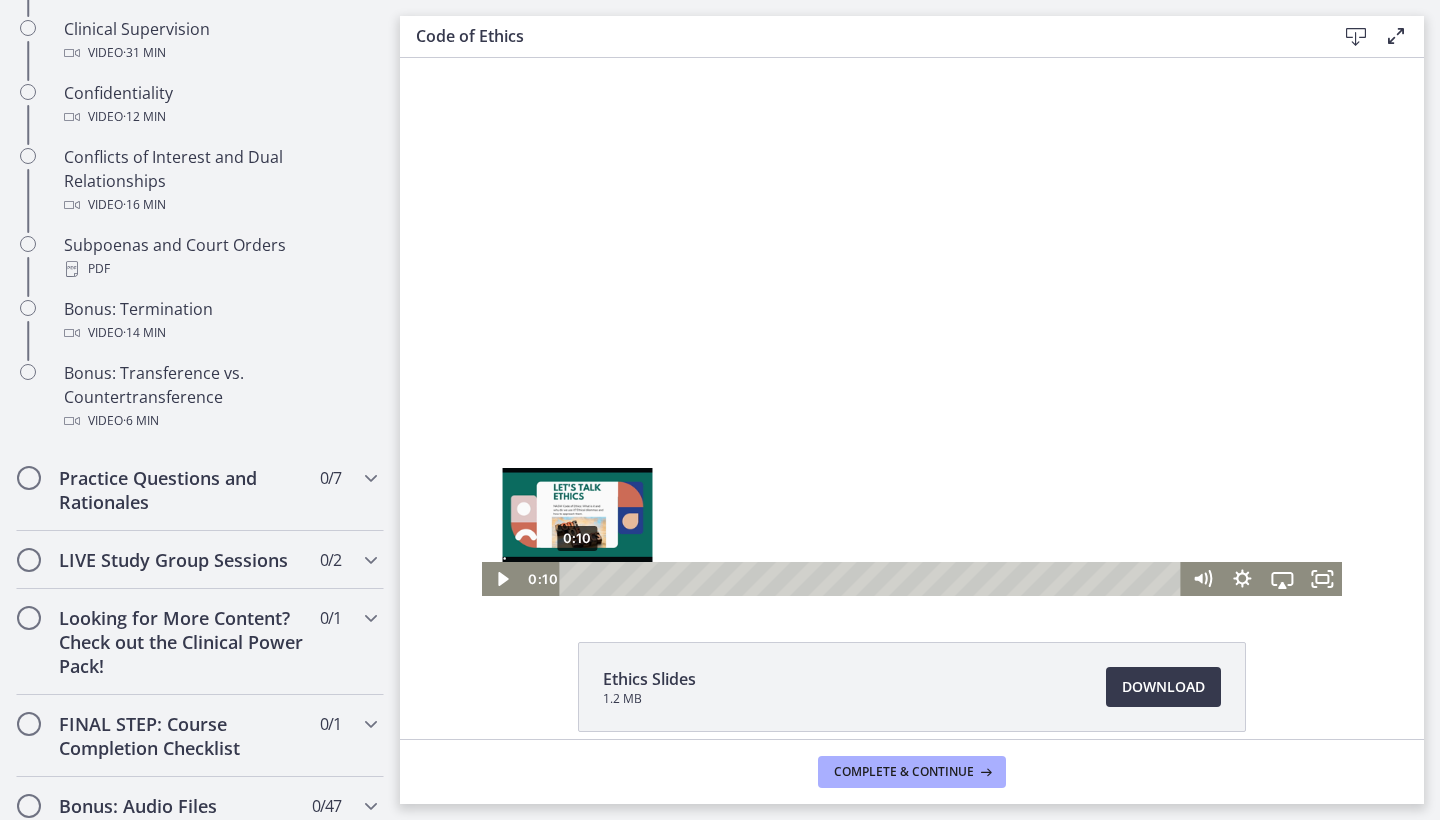 click on "0:10" at bounding box center [874, 579] 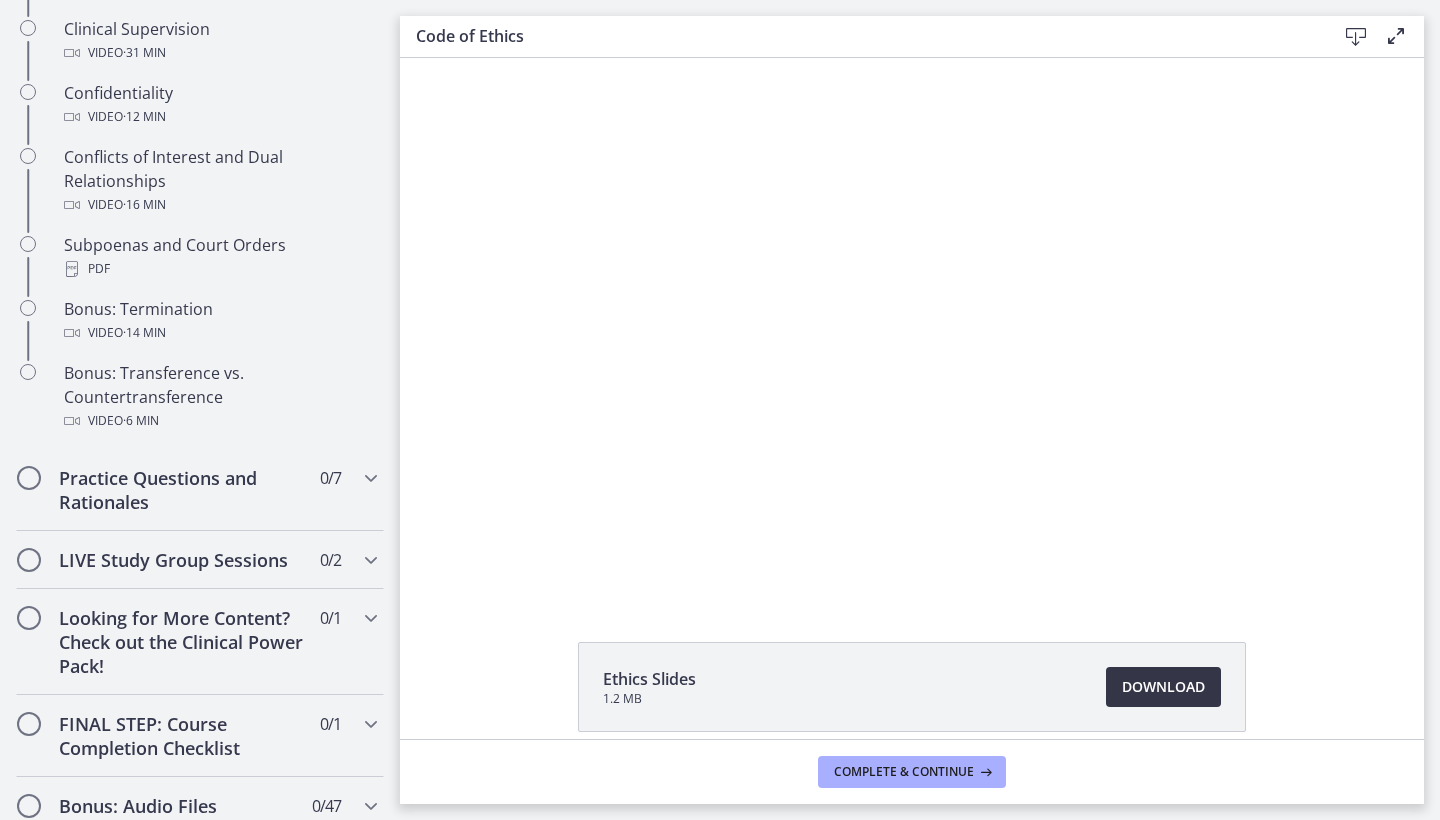 click on "Download
Opens in a new window" at bounding box center [1163, 687] 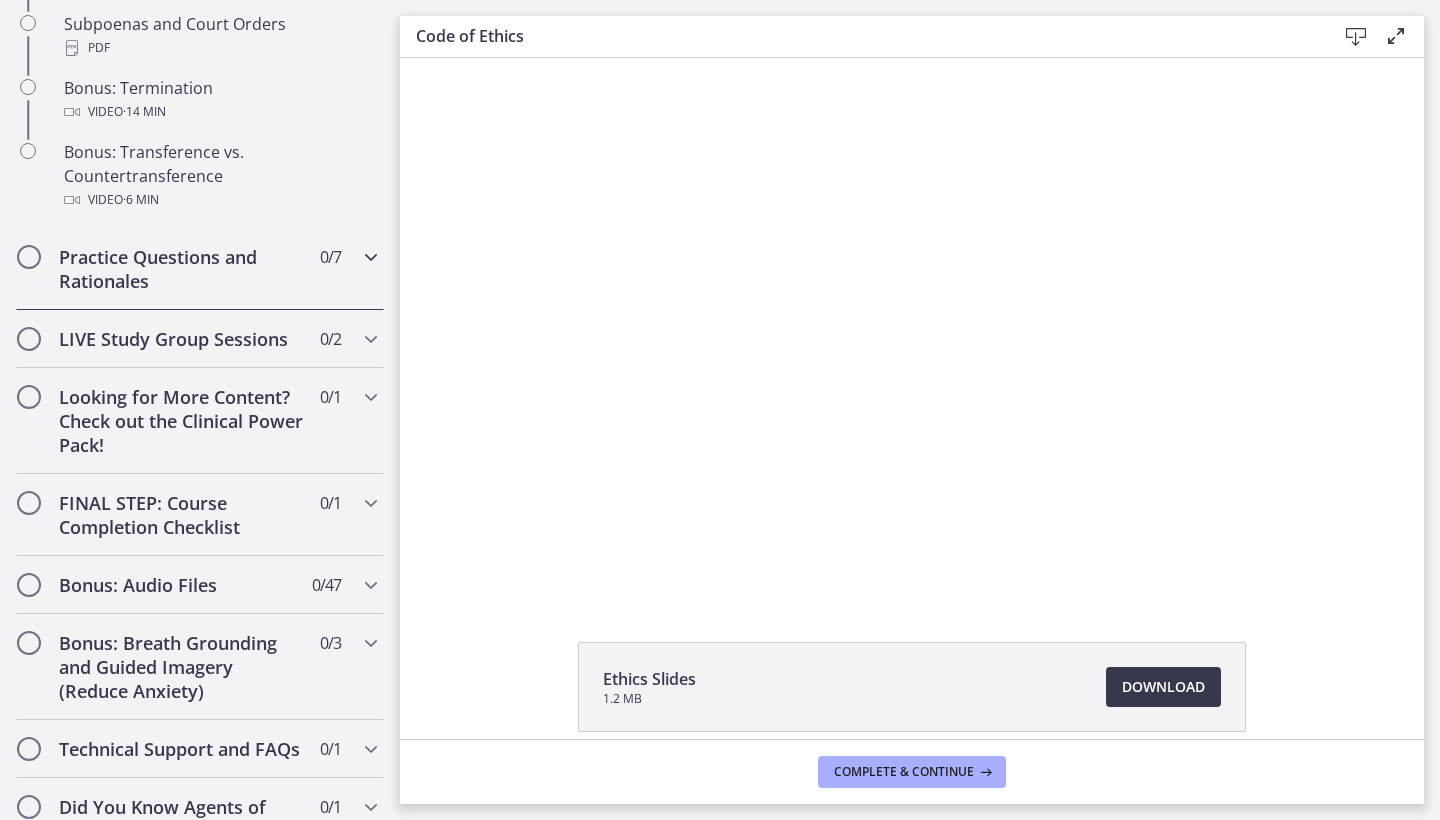 scroll, scrollTop: 1493, scrollLeft: 0, axis: vertical 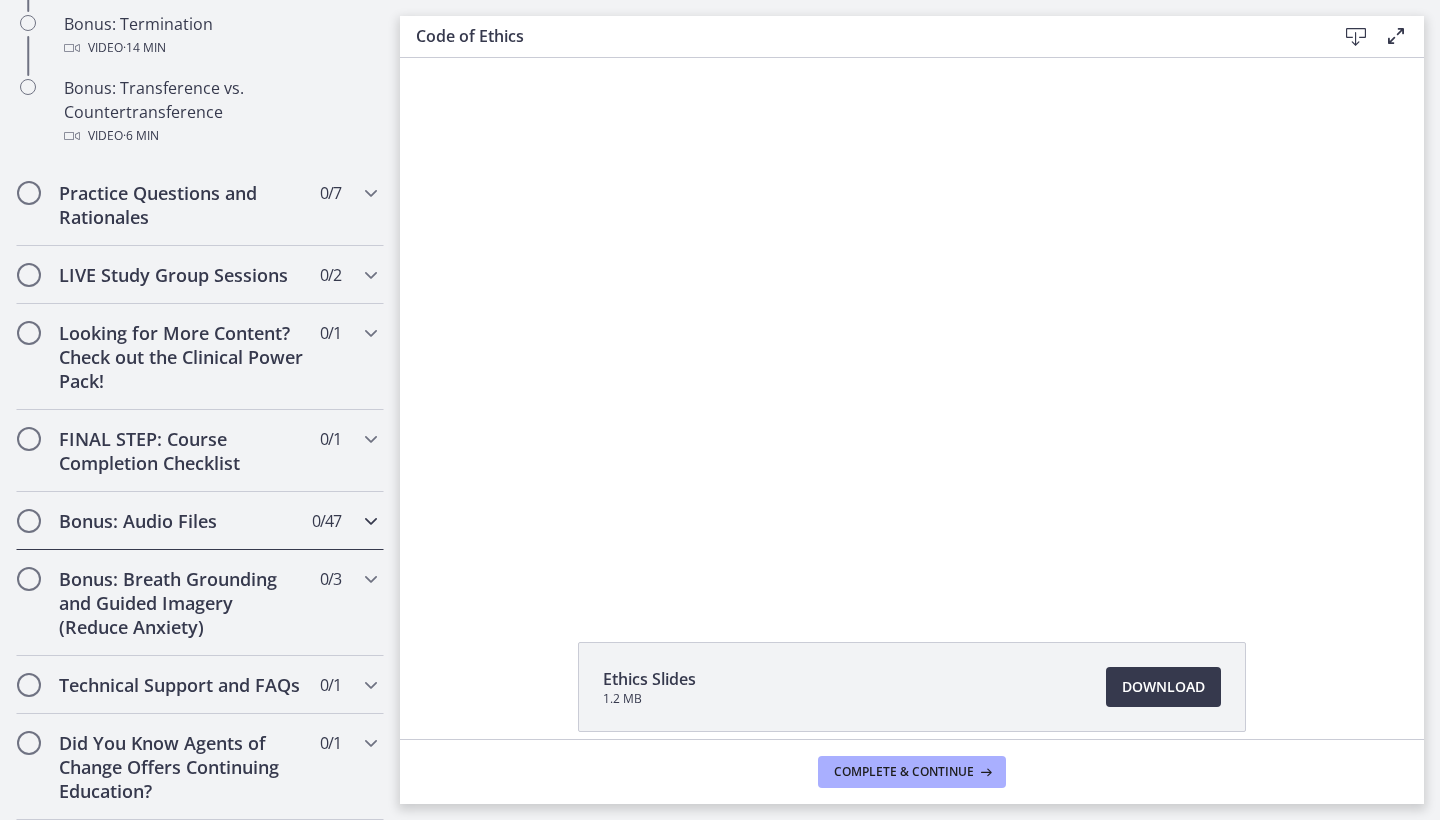 click on "Bonus: Audio Files" at bounding box center (181, 521) 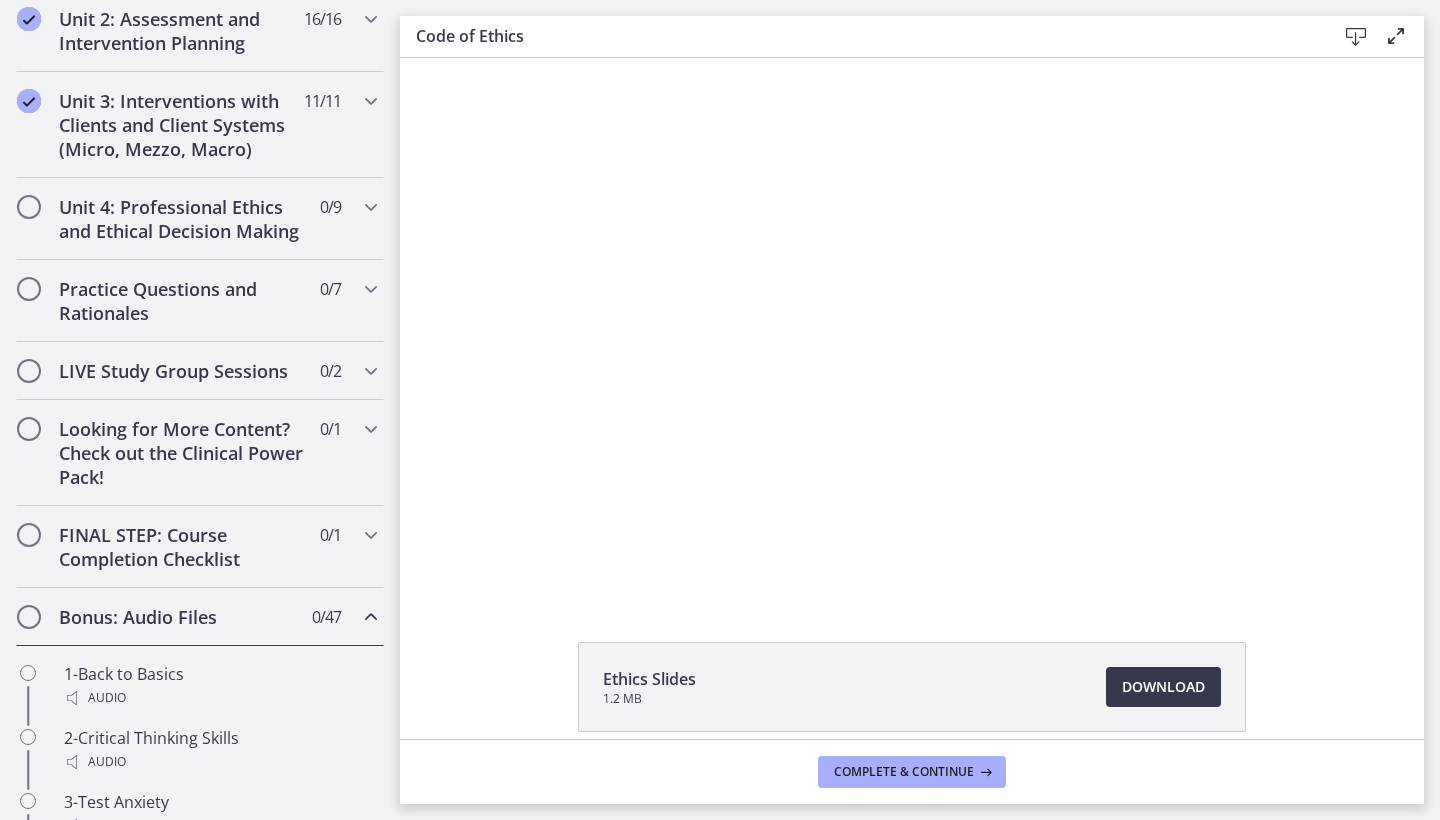scroll, scrollTop: 1135, scrollLeft: 0, axis: vertical 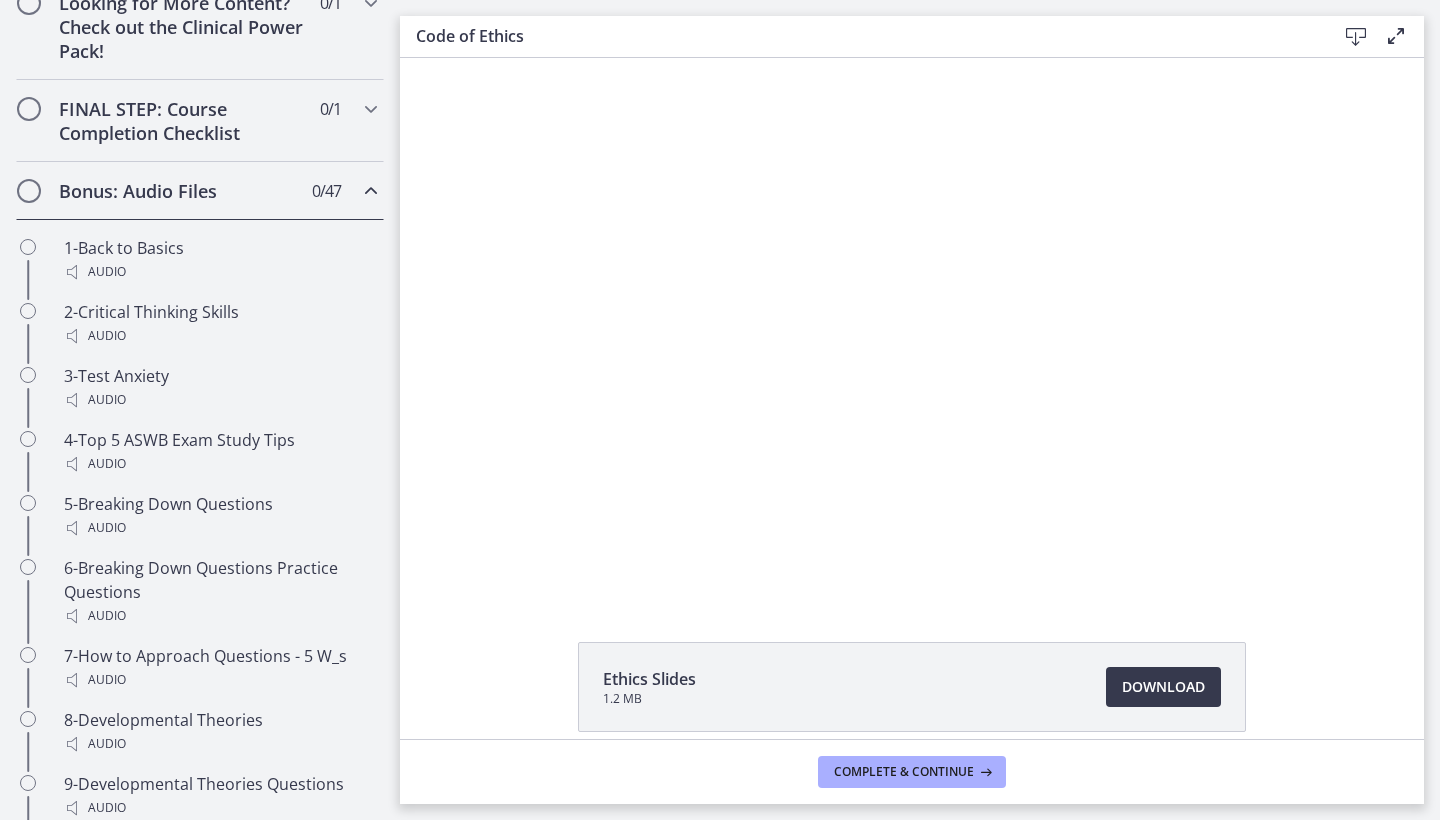click at bounding box center [371, 191] 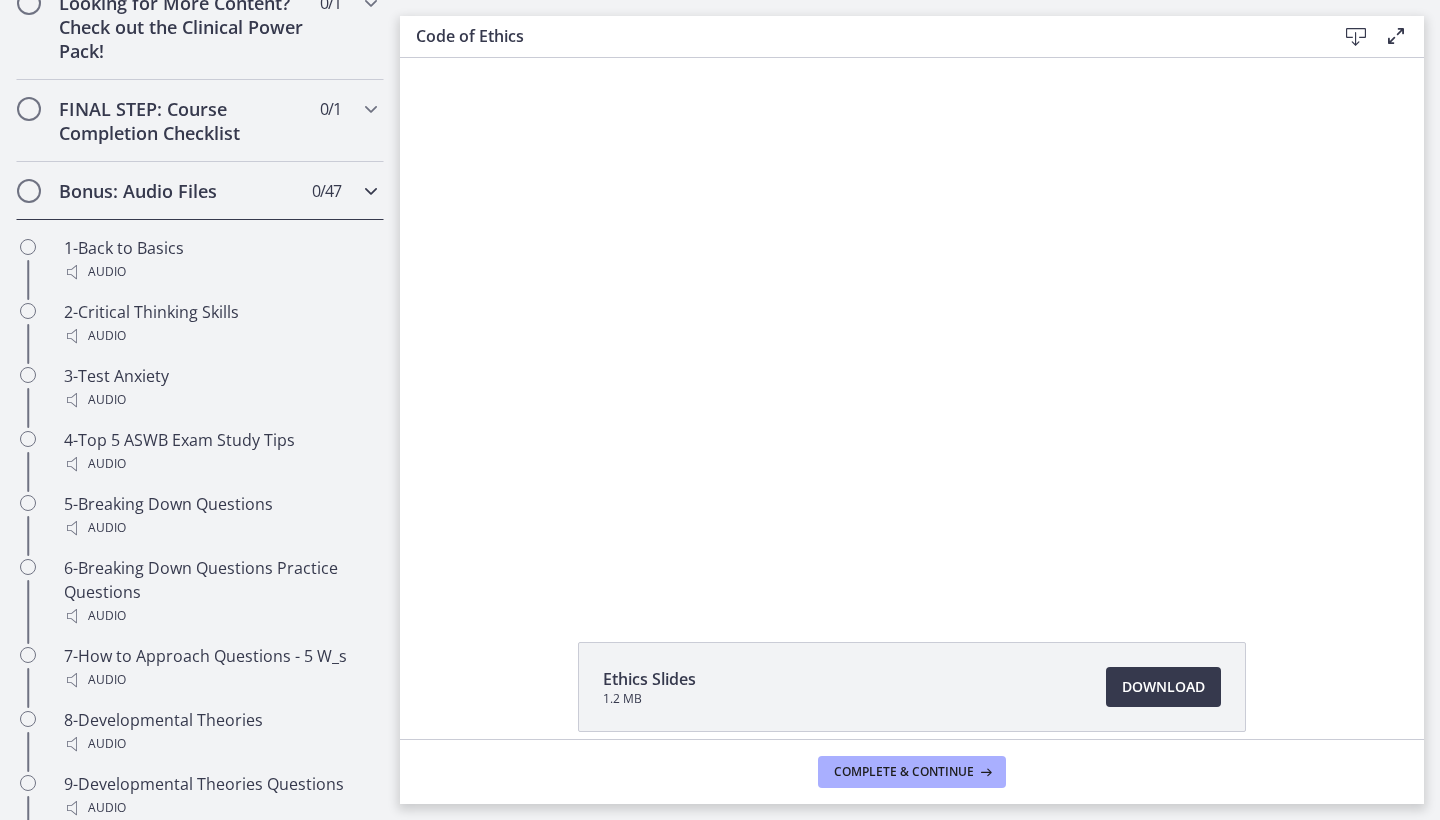 scroll, scrollTop: 853, scrollLeft: 0, axis: vertical 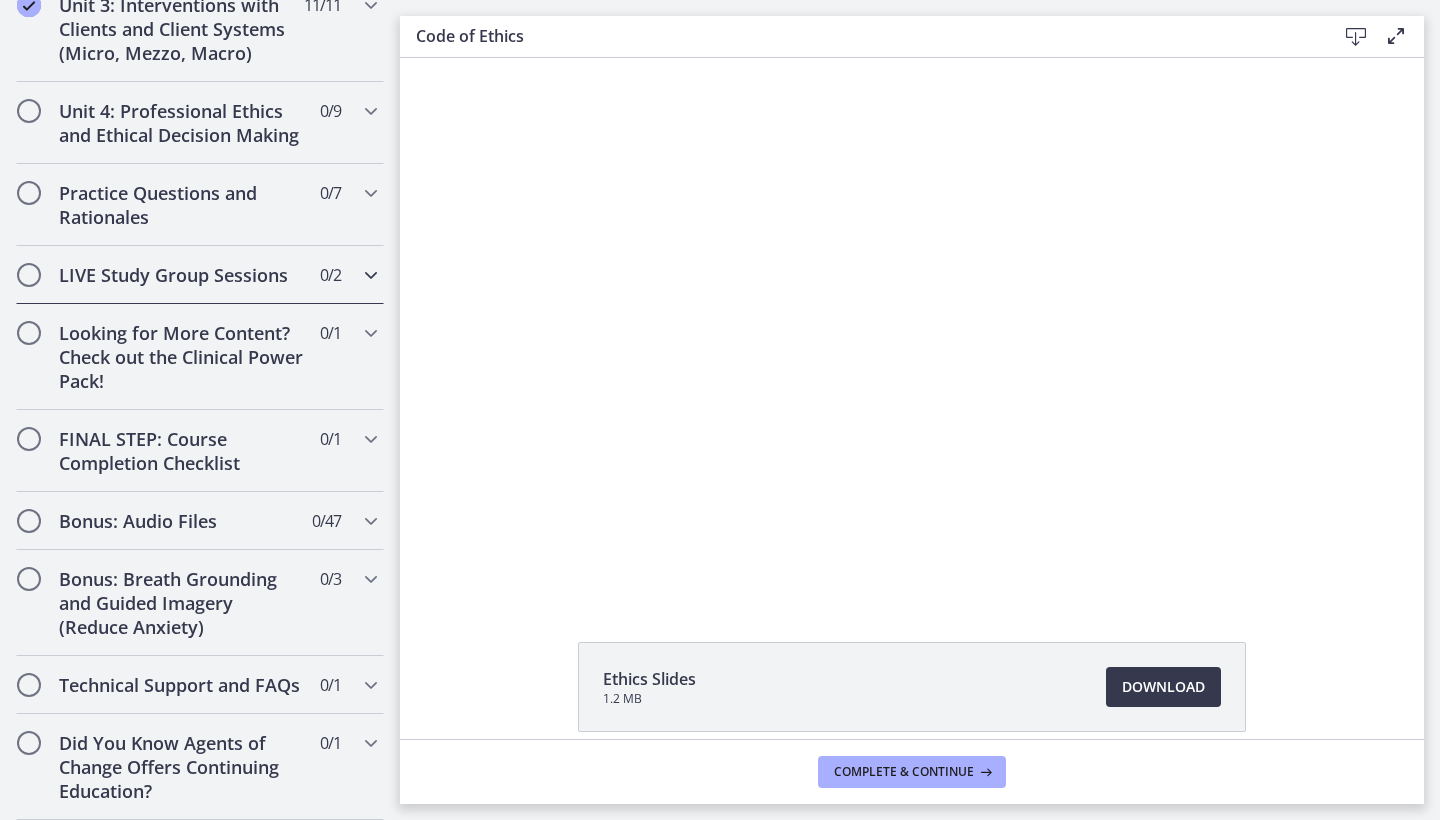 click on "LIVE Study Group Sessions" at bounding box center [181, 275] 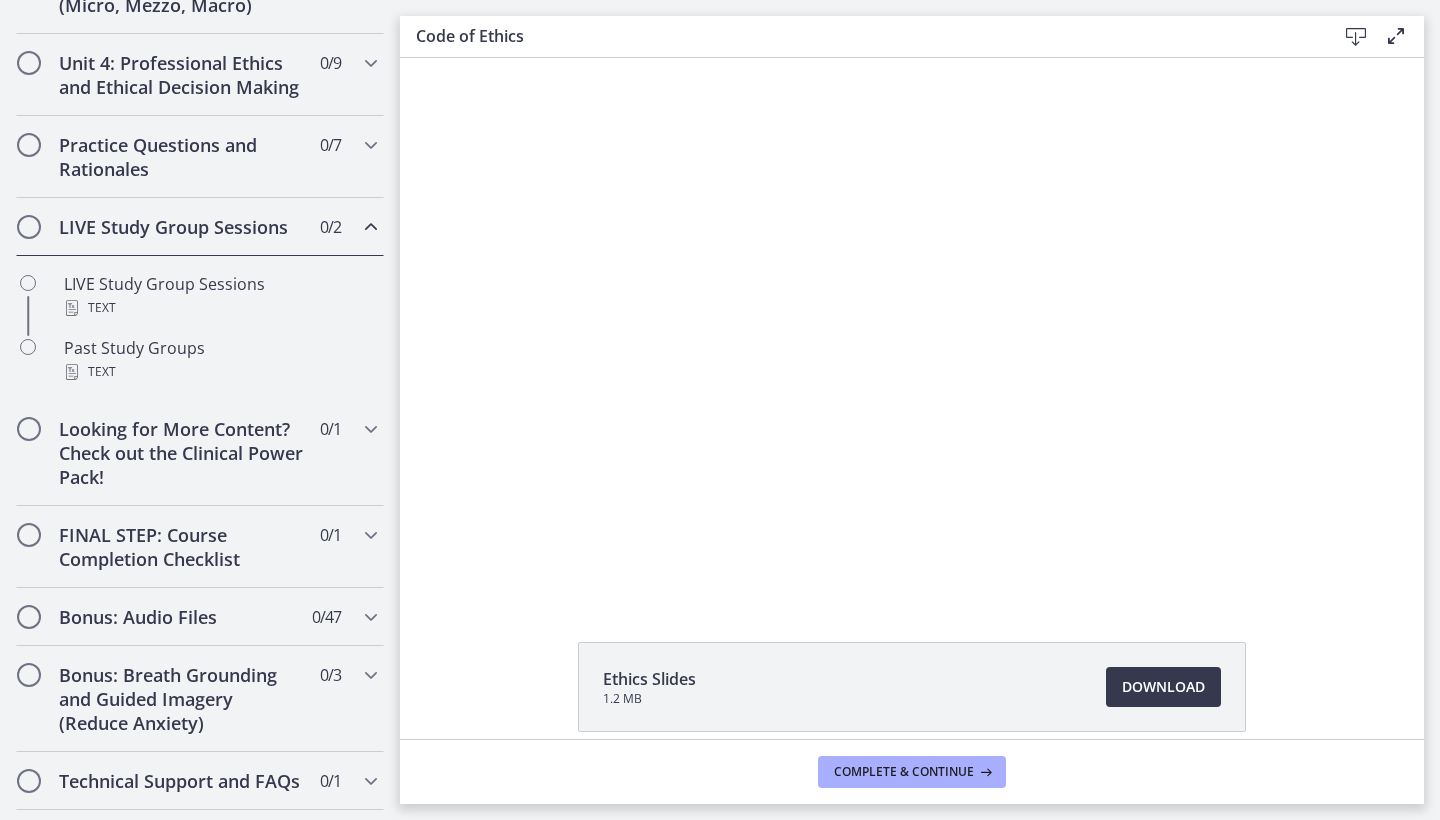click on "LIVE Study Group Sessions" at bounding box center [181, 227] 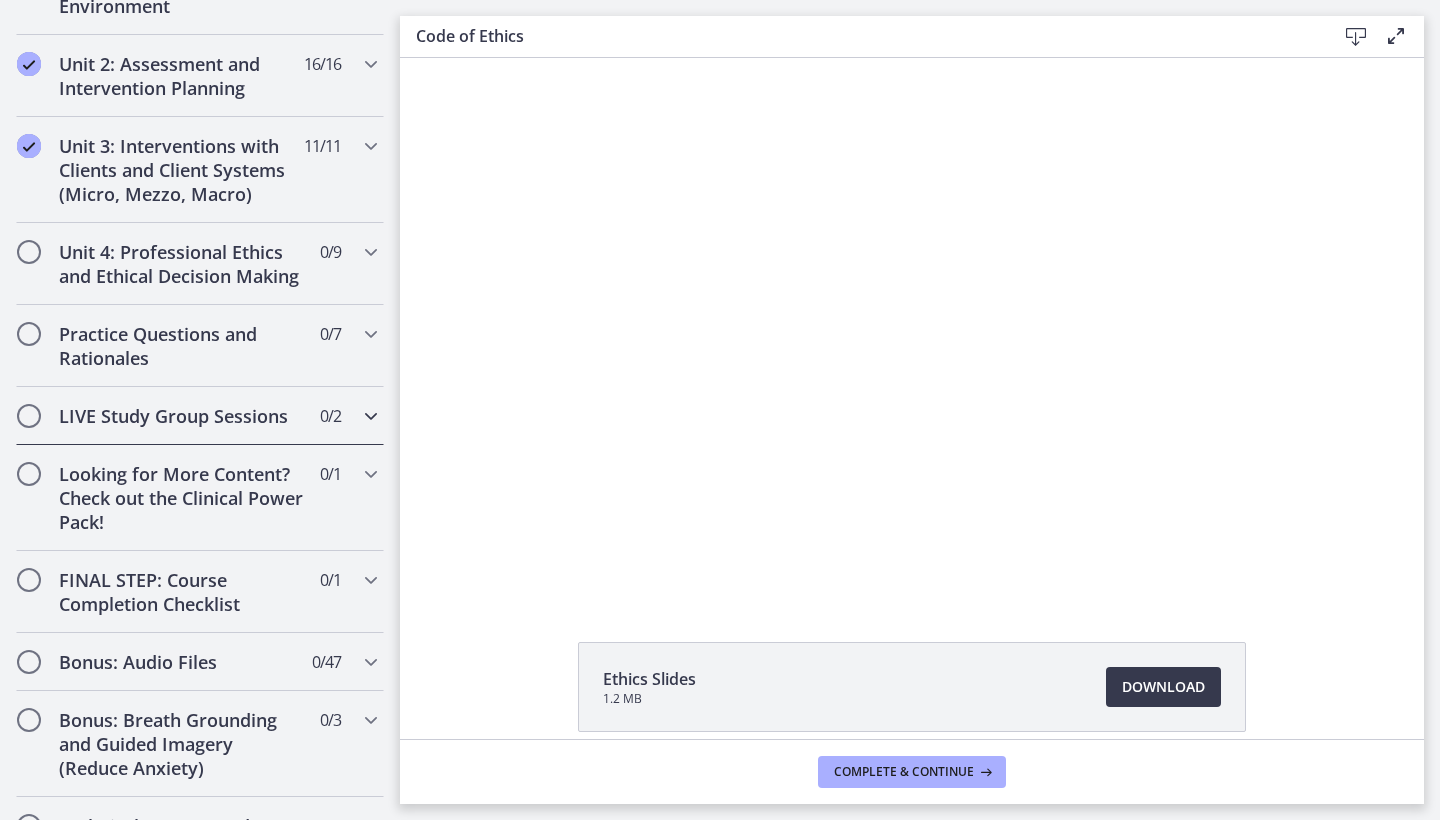 scroll, scrollTop: 215, scrollLeft: 0, axis: vertical 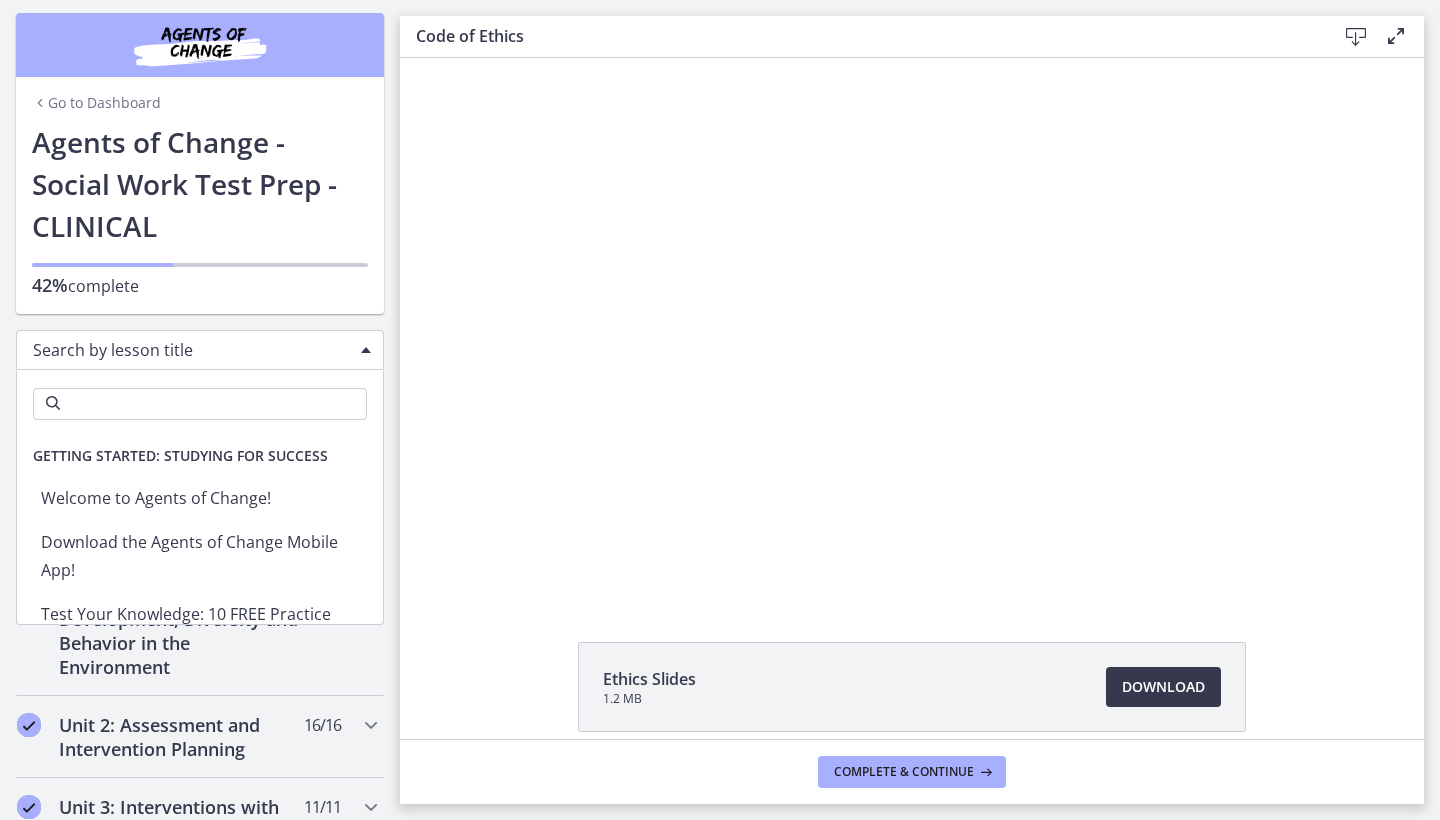 click on "Search by lesson title" at bounding box center (200, 350) 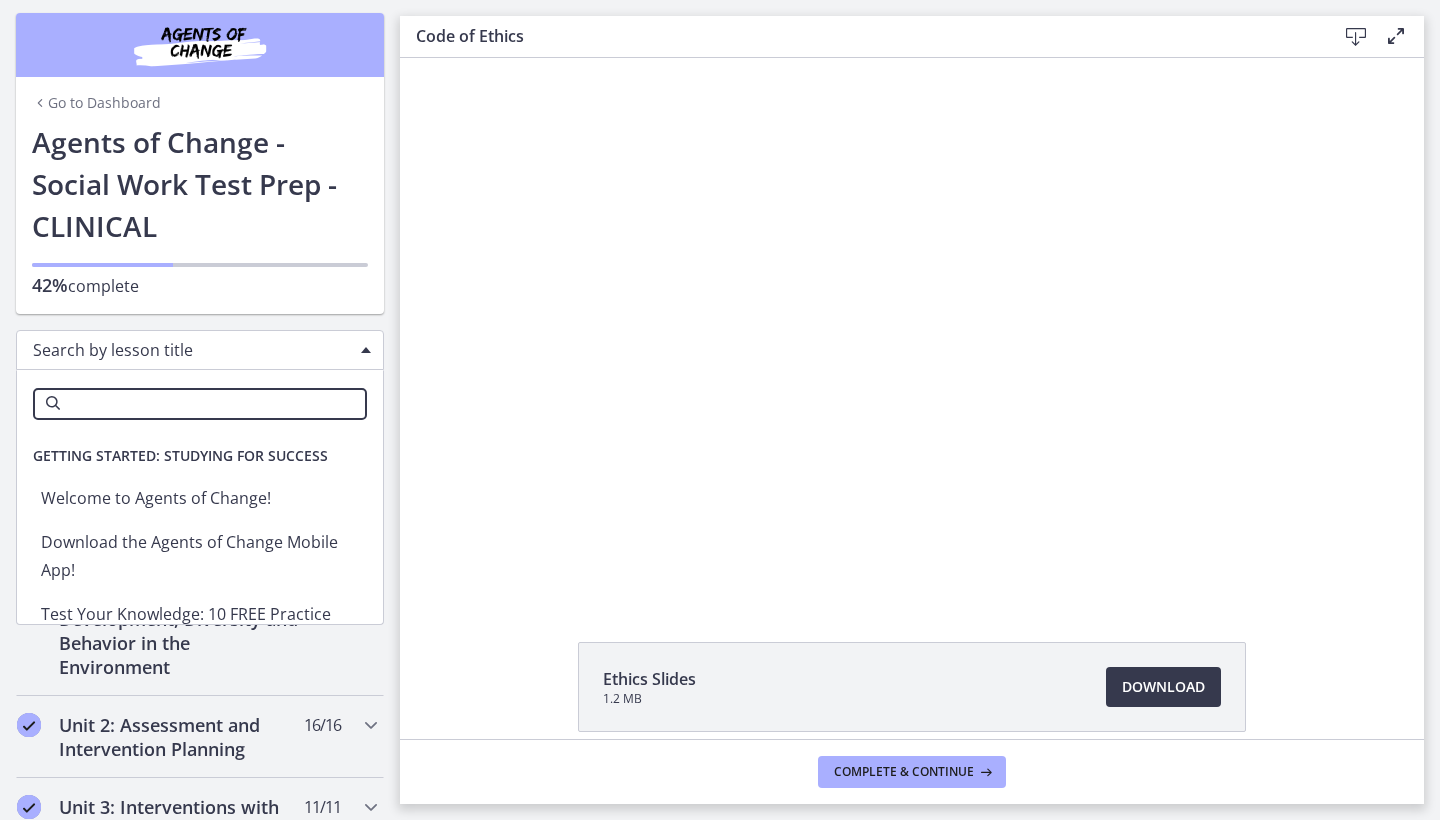 scroll, scrollTop: 11, scrollLeft: 0, axis: vertical 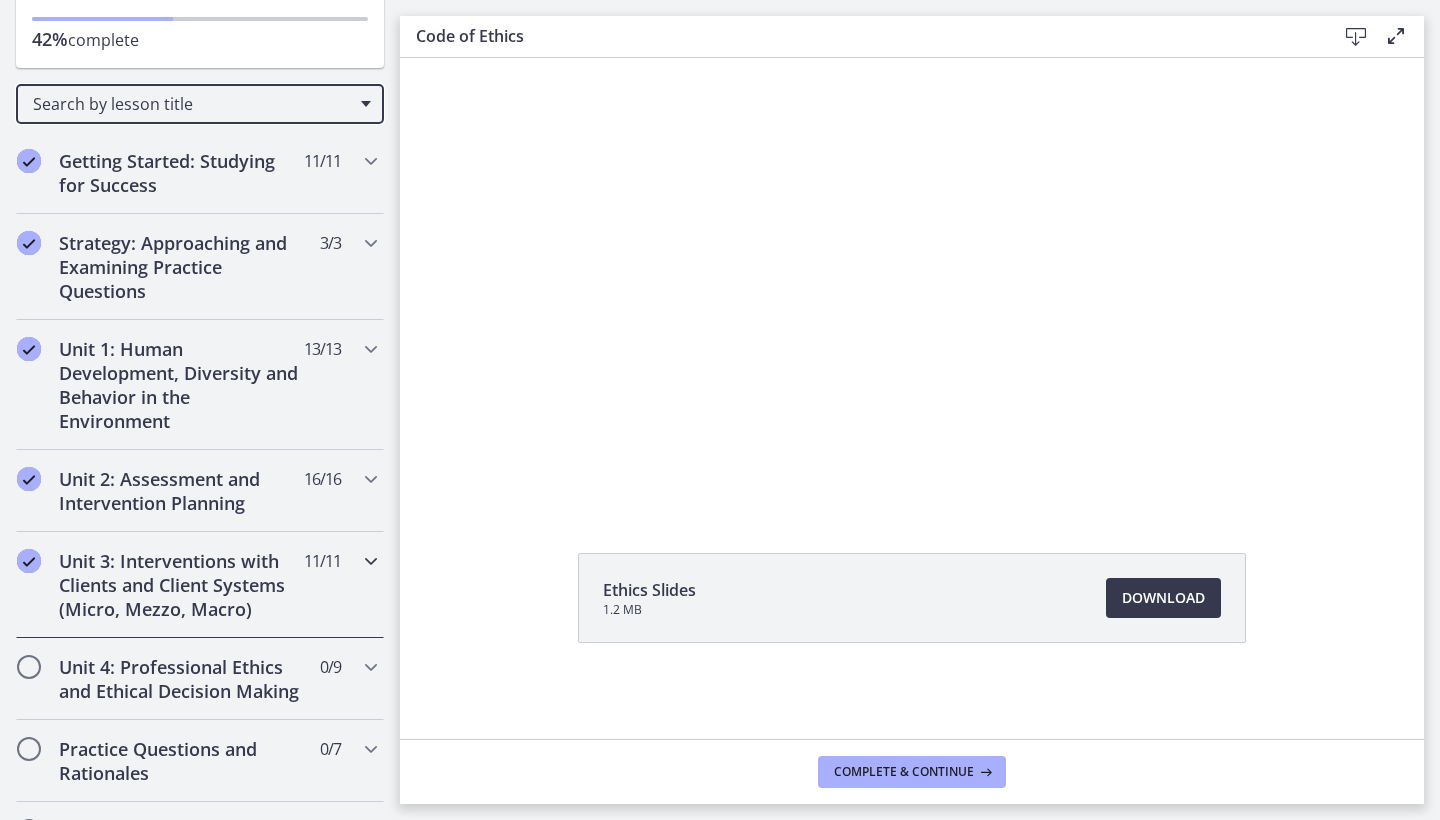 click on "Unit 3: Interventions with Clients and Client Systems (Micro, Mezzo, Macro)
11  /  11
Completed" at bounding box center (200, 585) 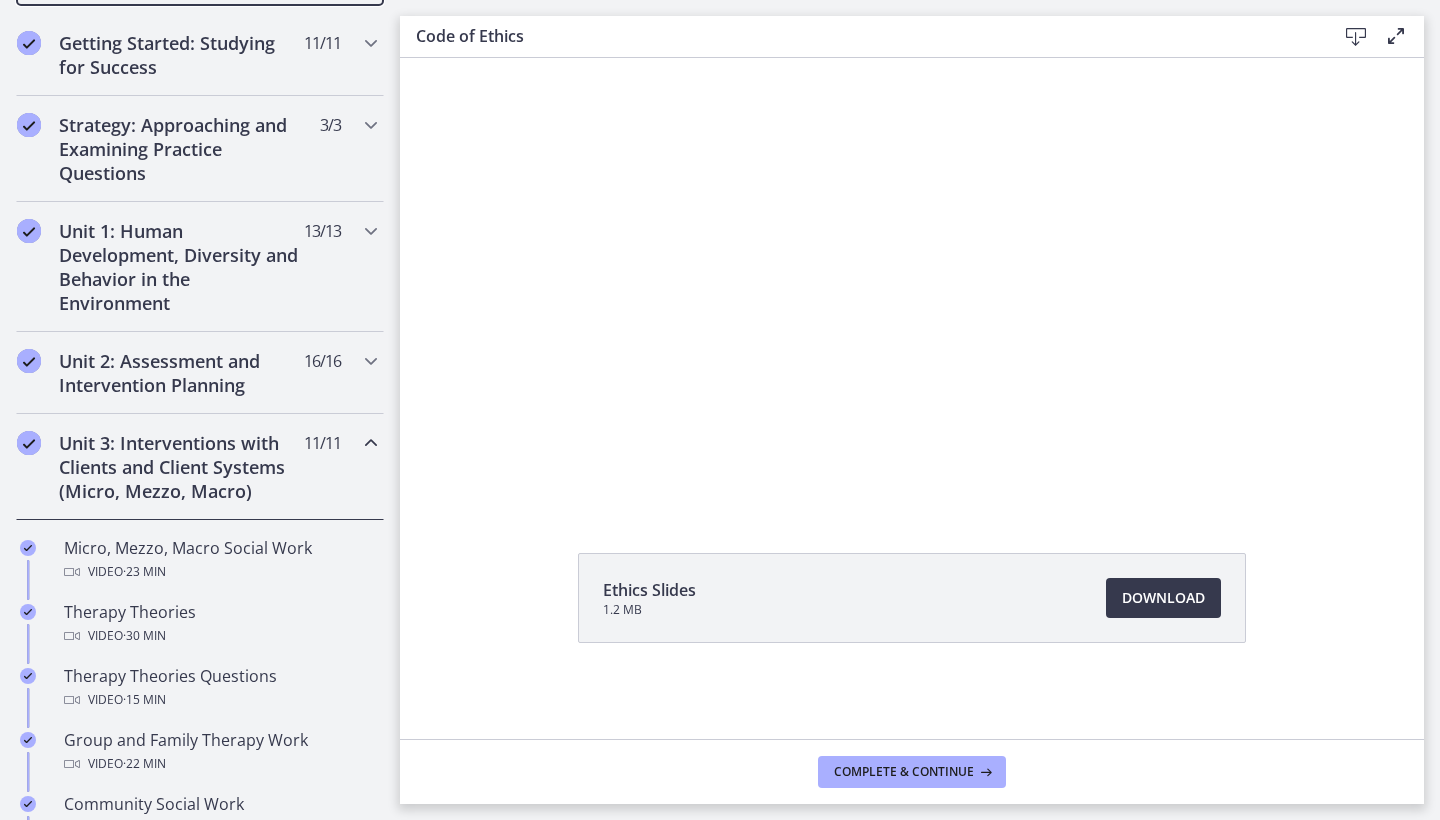 scroll, scrollTop: 372, scrollLeft: 0, axis: vertical 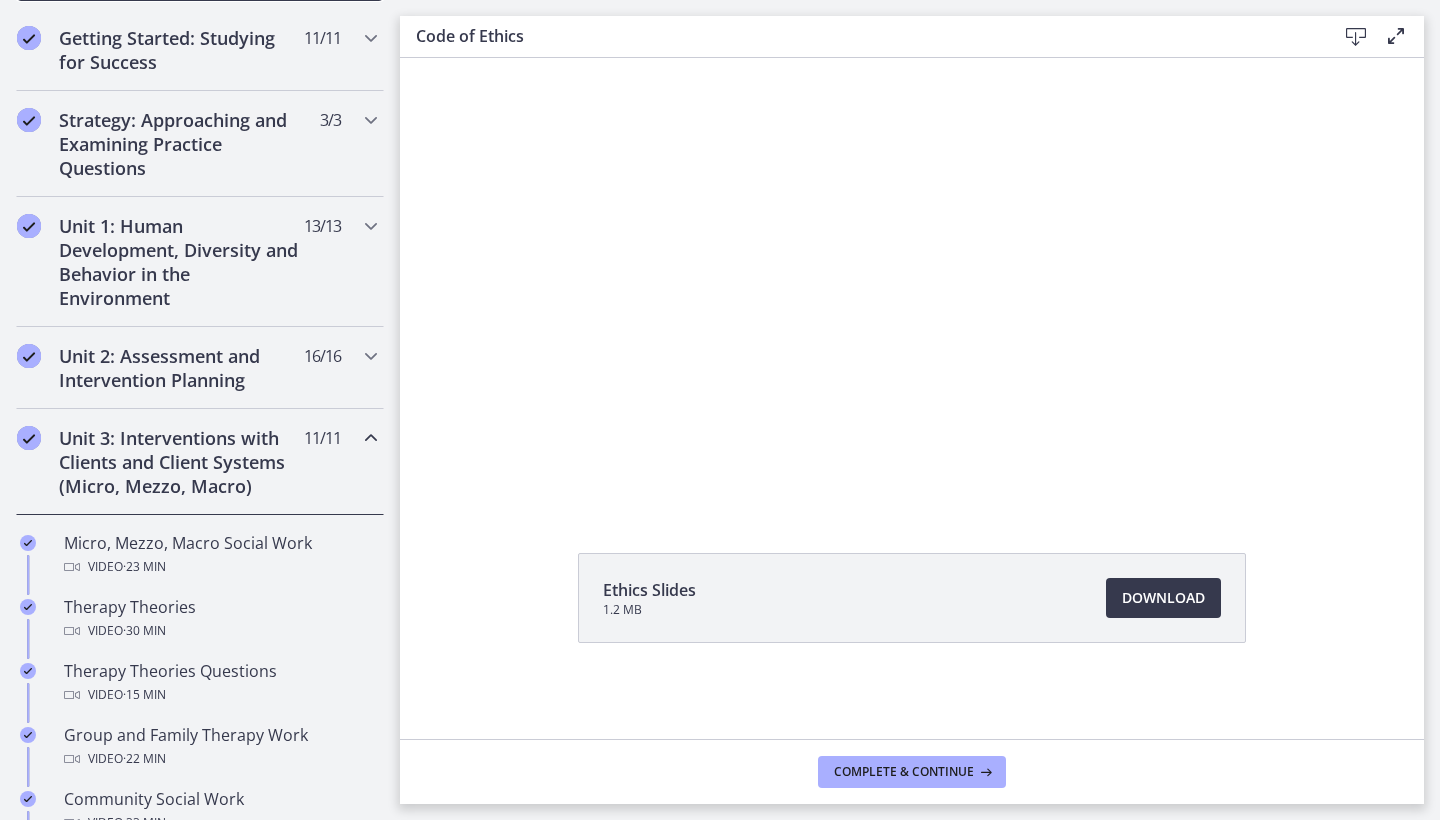 click on "Unit 3: Interventions with Clients and Client Systems (Micro, Mezzo, Macro)
11  /  11
Completed" at bounding box center [200, 462] 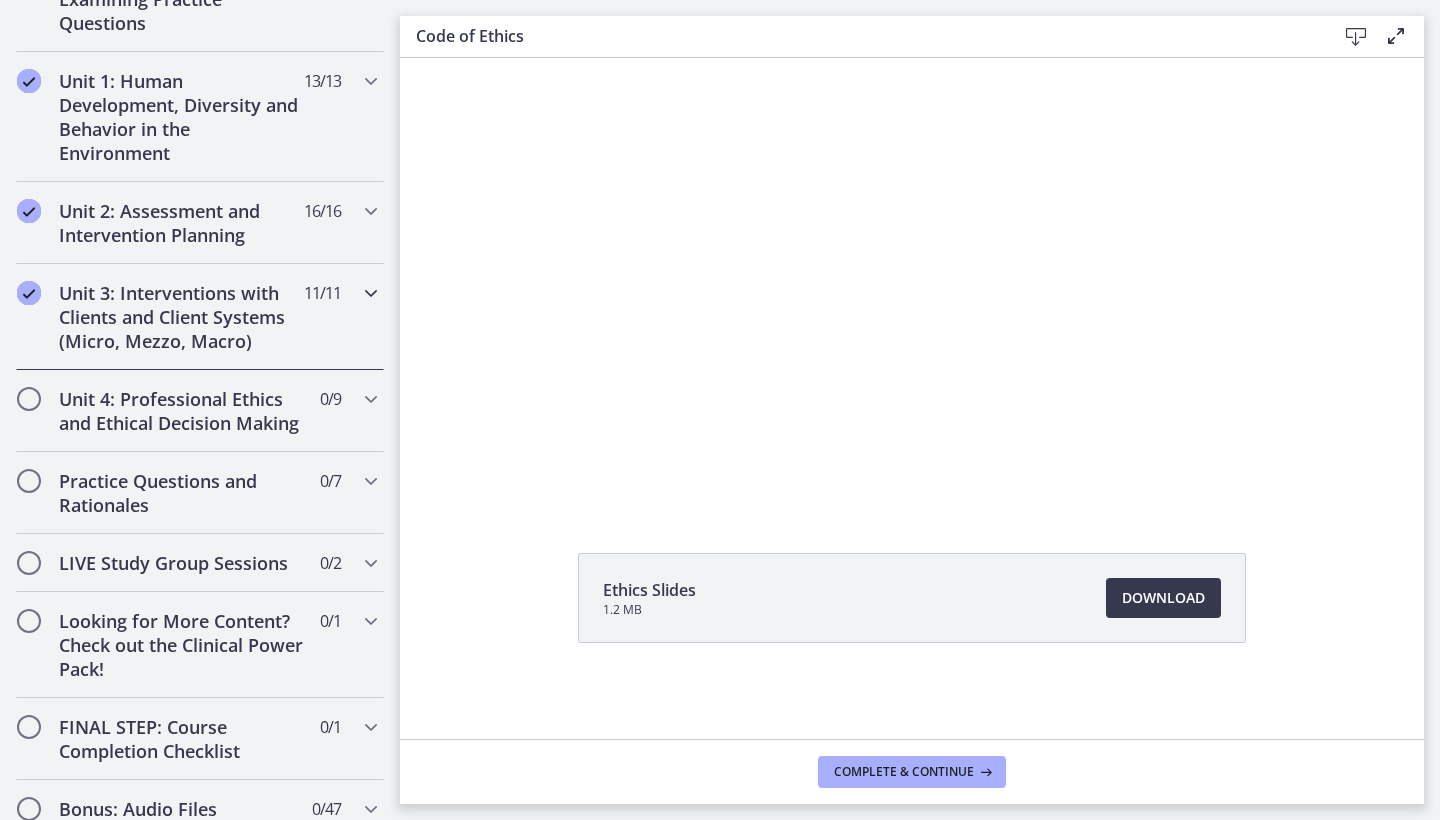 scroll, scrollTop: 524, scrollLeft: 0, axis: vertical 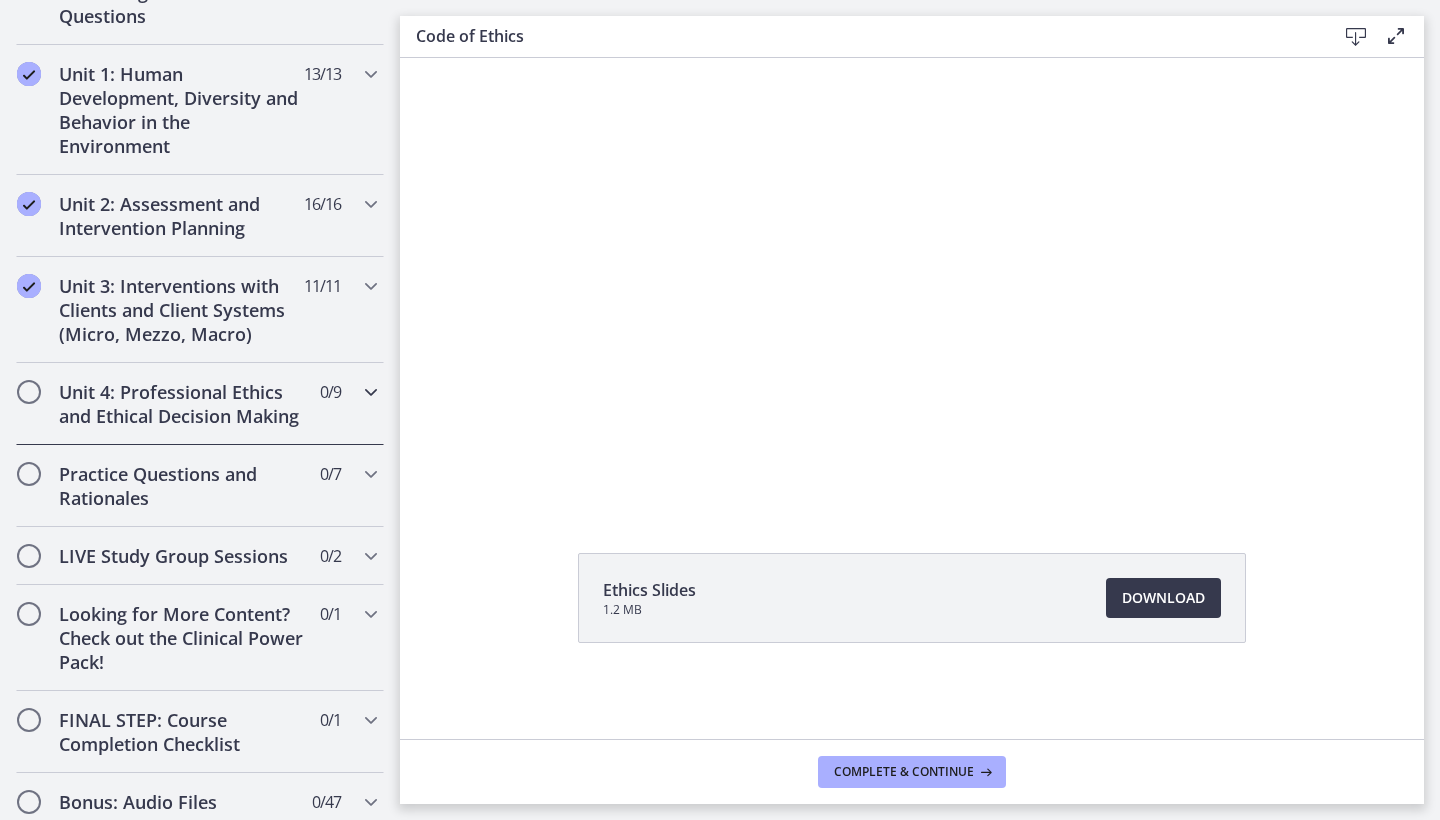 click on "Unit 4: Professional Ethics and Ethical Decision Making" at bounding box center (181, 404) 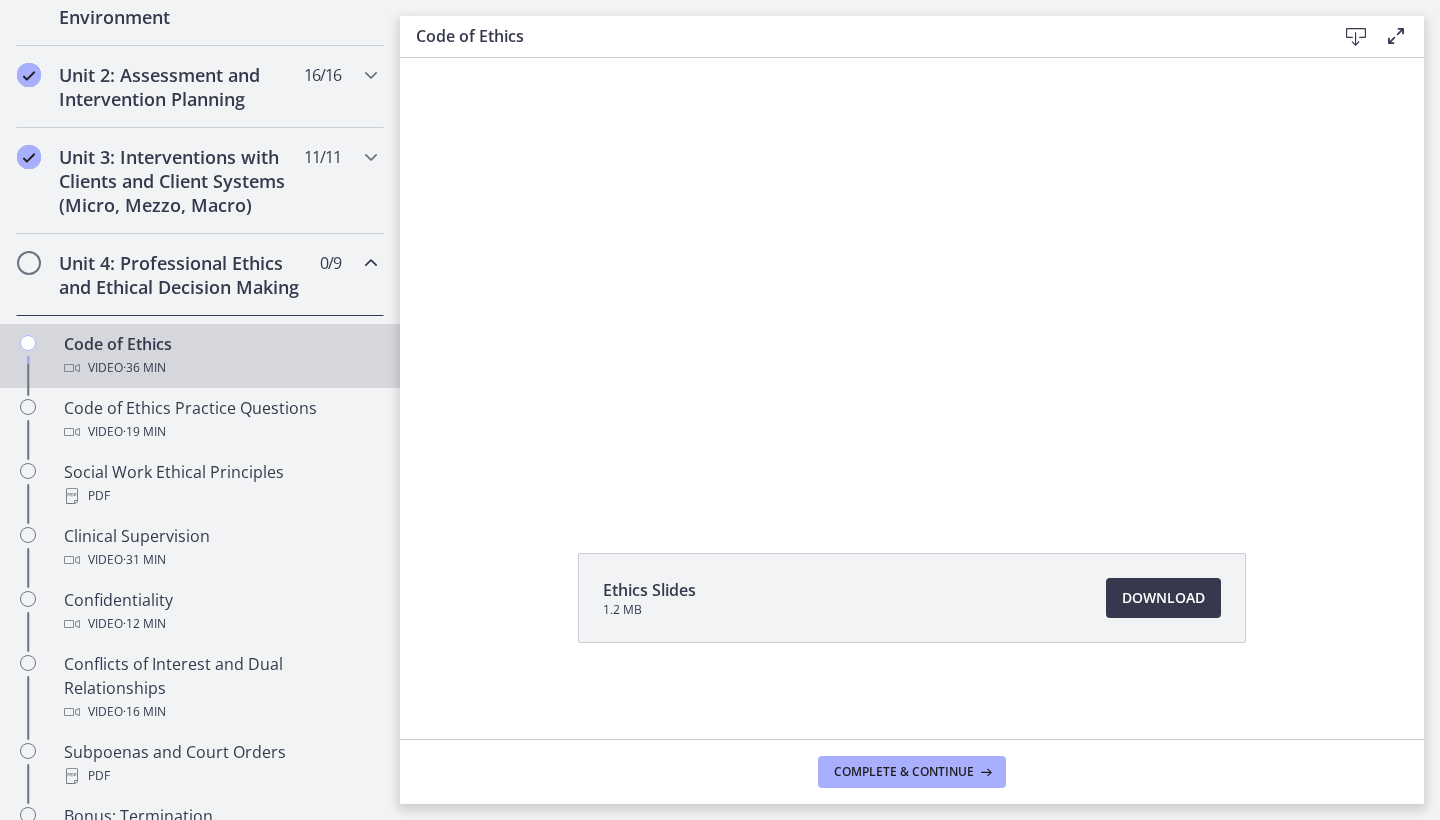 scroll, scrollTop: 656, scrollLeft: 0, axis: vertical 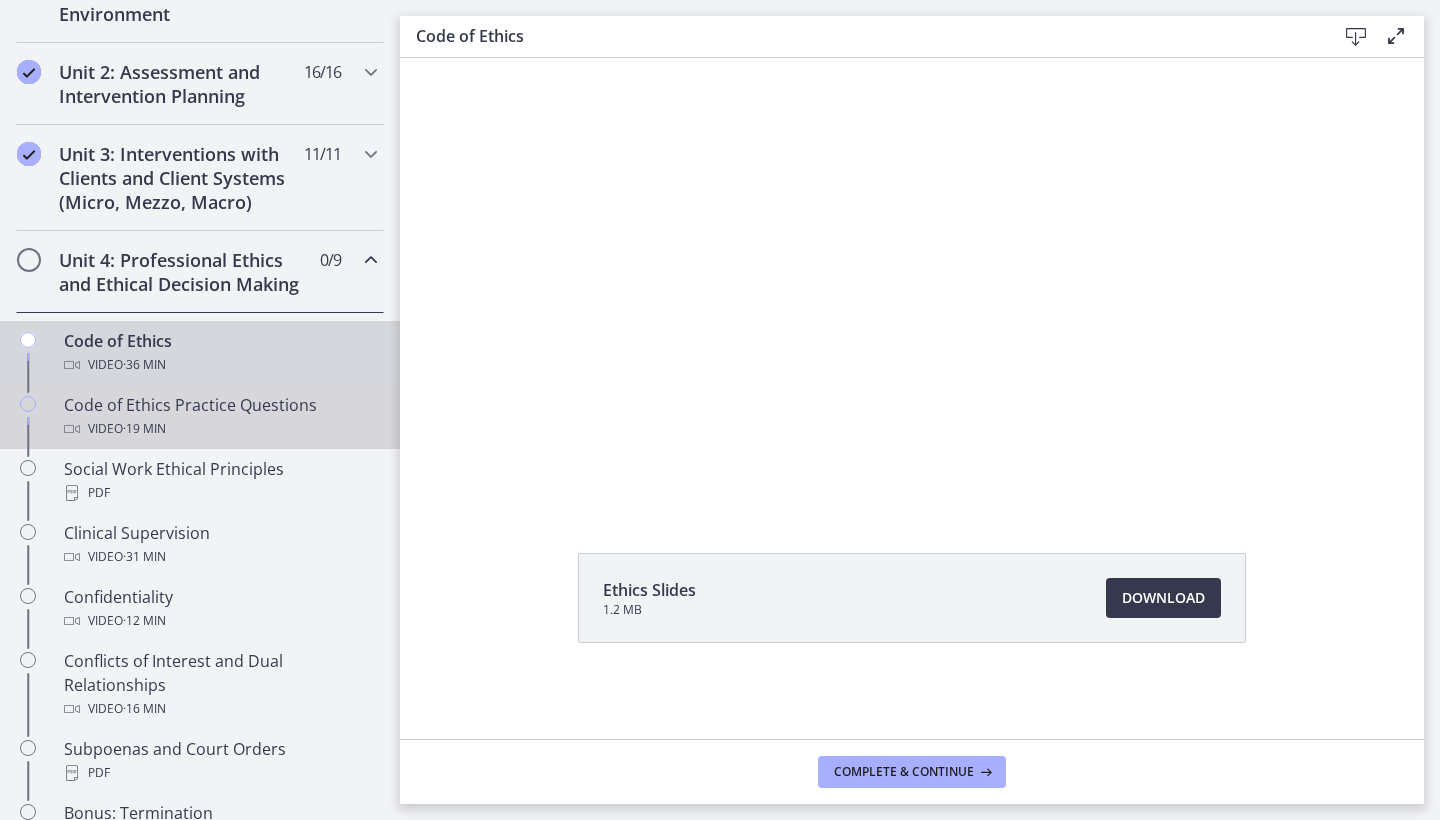 click on "Code of Ethics Practice Questions
Video
·  19 min" at bounding box center [220, 417] 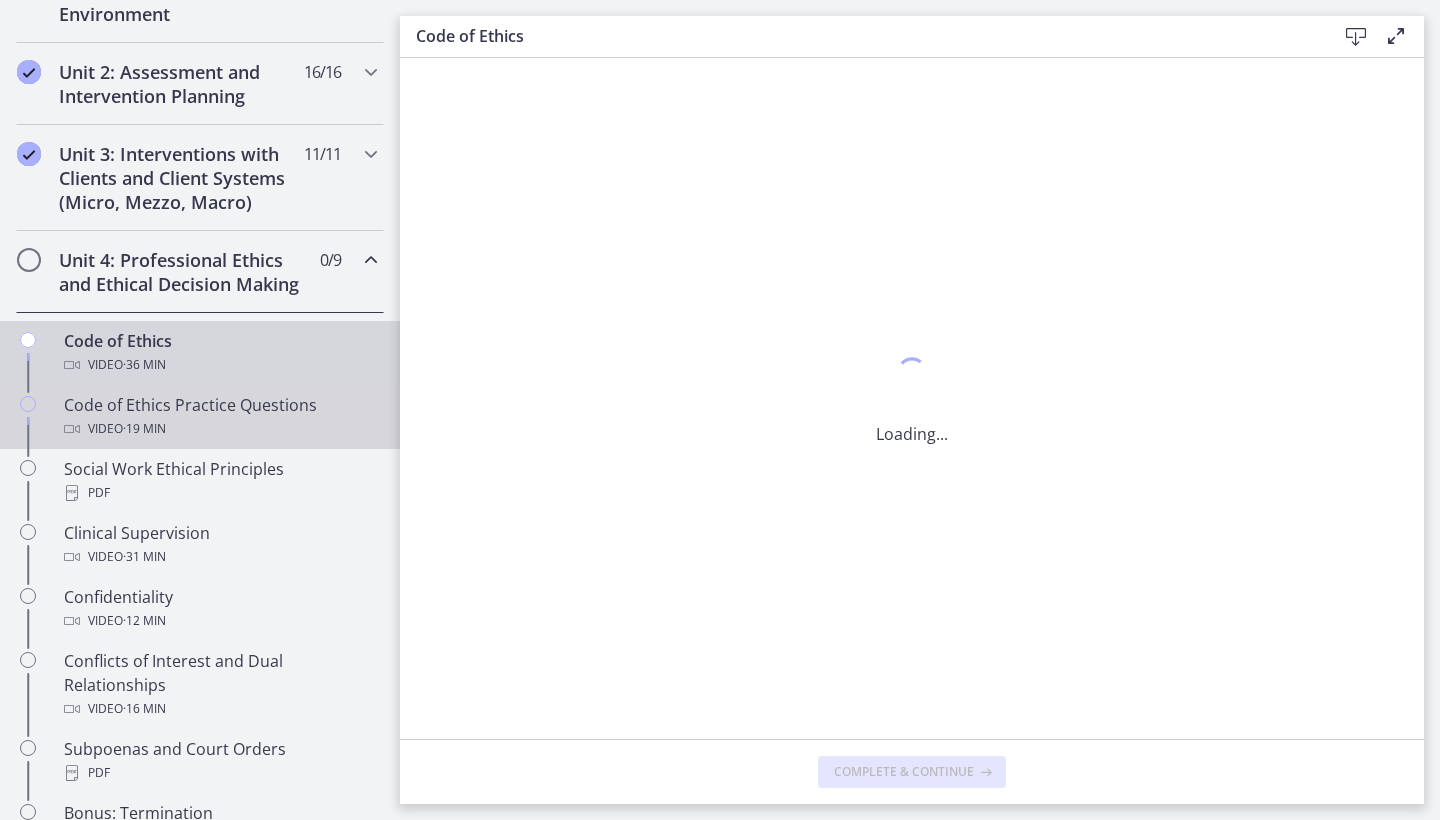 scroll, scrollTop: 0, scrollLeft: 0, axis: both 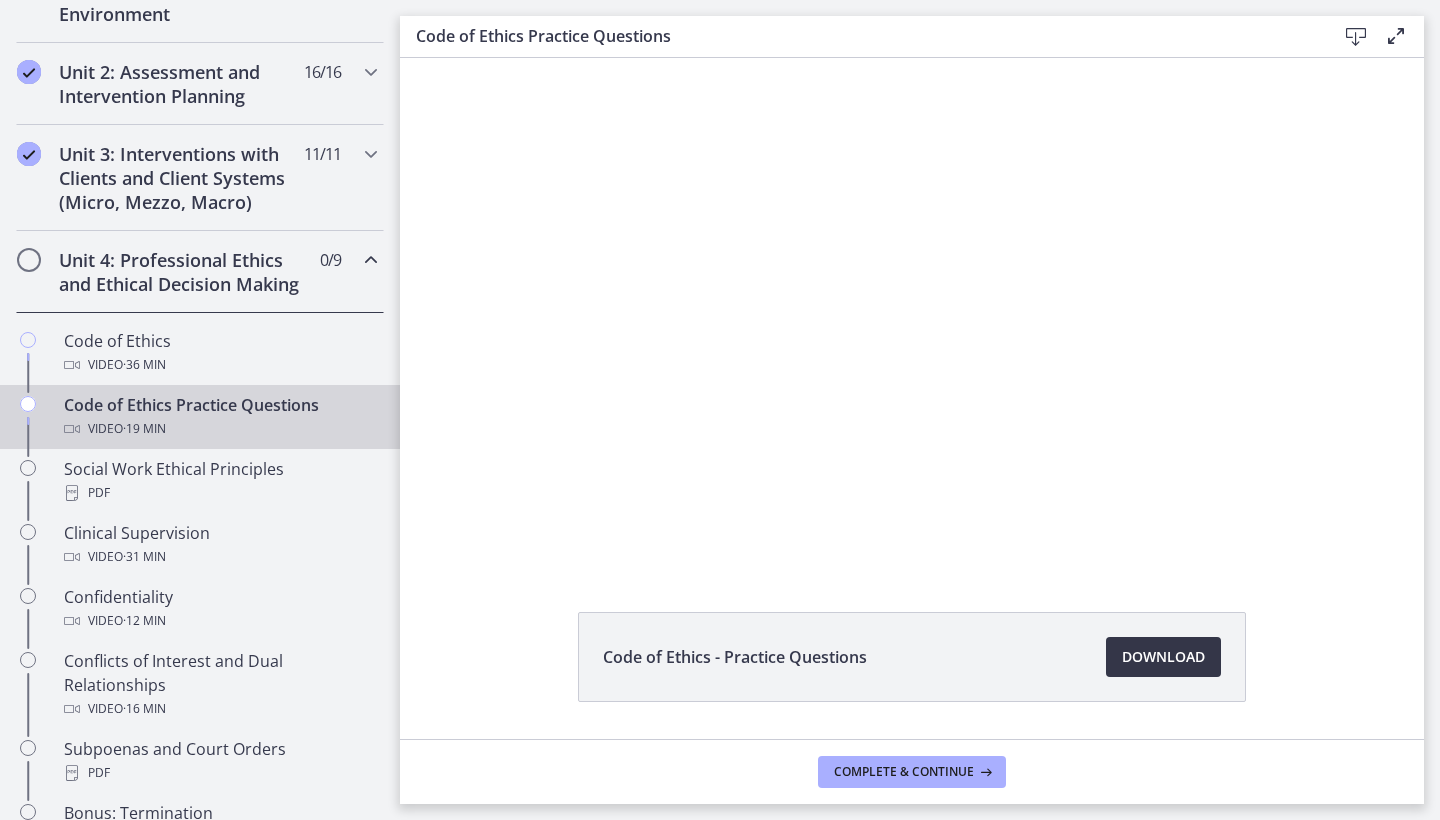 click on "Download
Opens in a new window" at bounding box center [1163, 657] 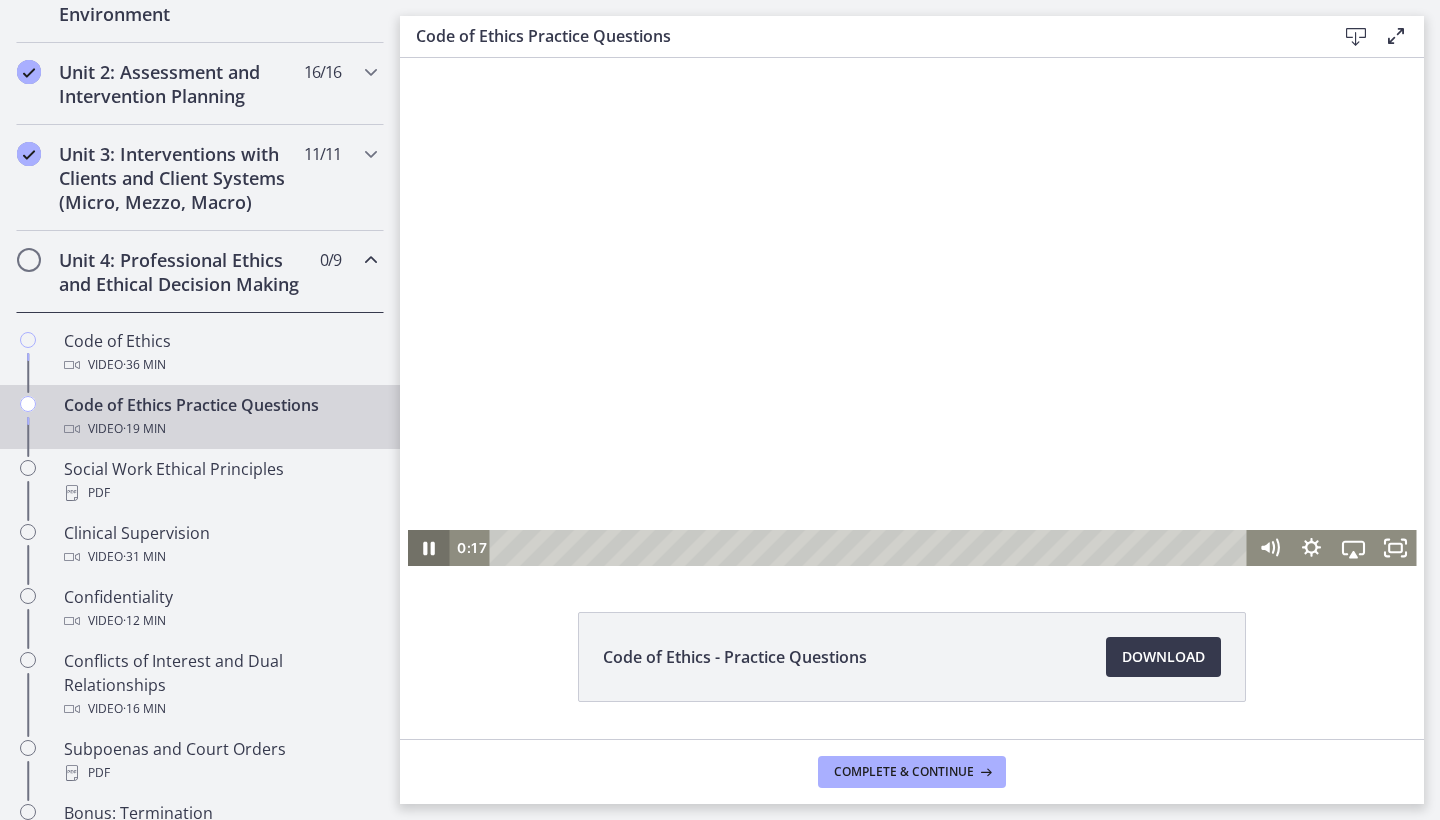 click 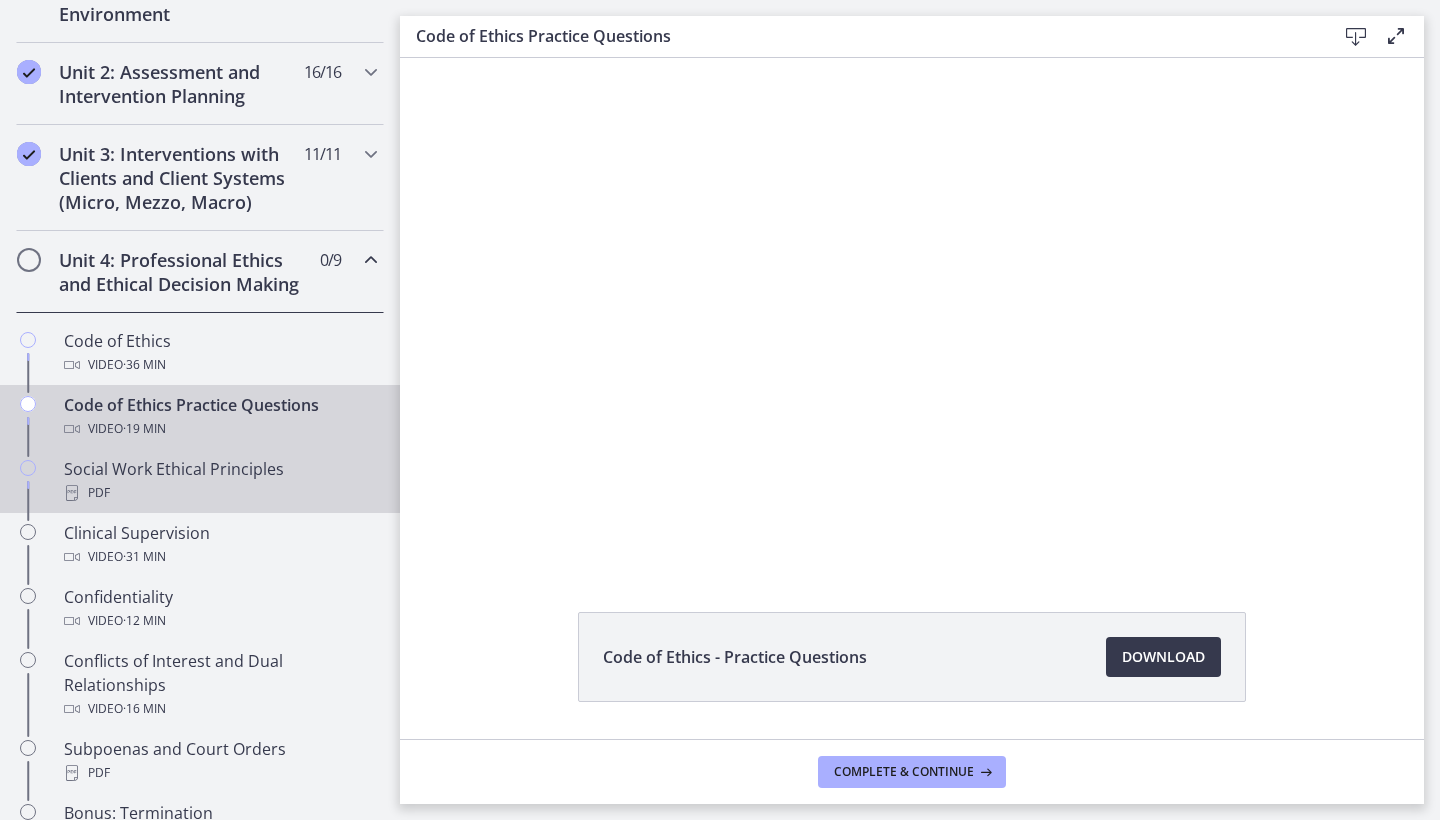 click on "PDF" at bounding box center [220, 493] 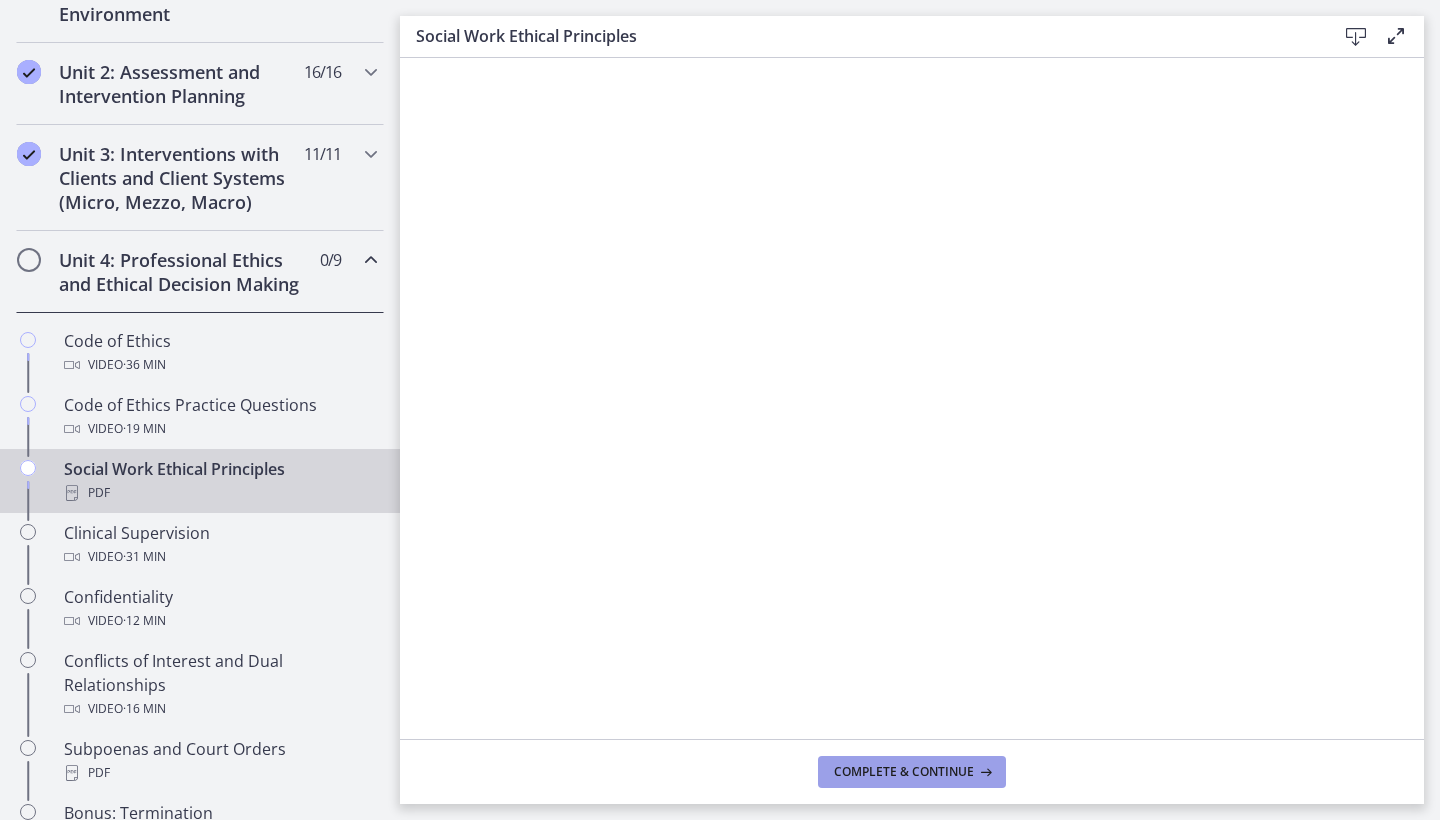 click on "Complete & continue" at bounding box center [904, 772] 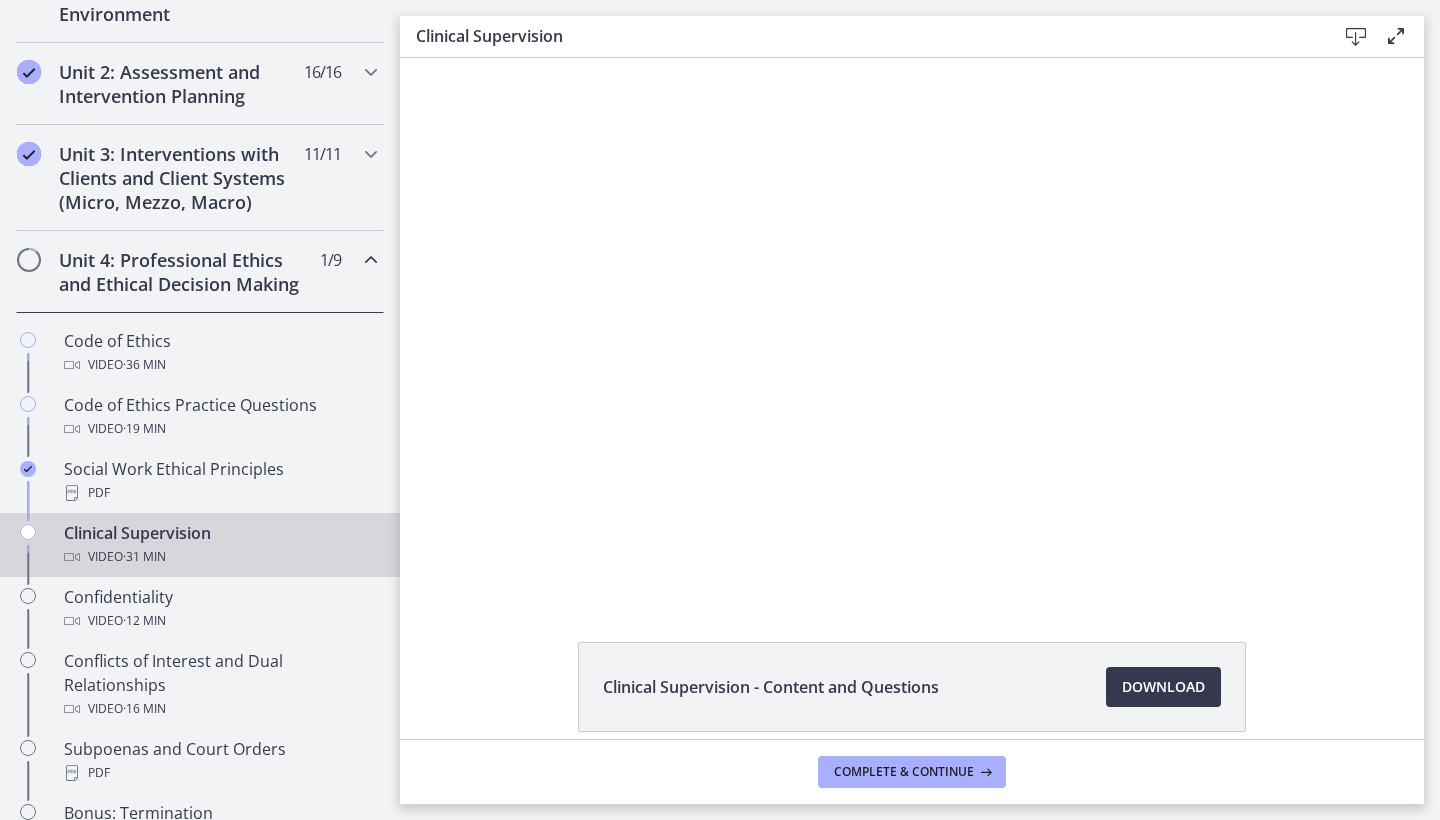 scroll, scrollTop: 0, scrollLeft: 0, axis: both 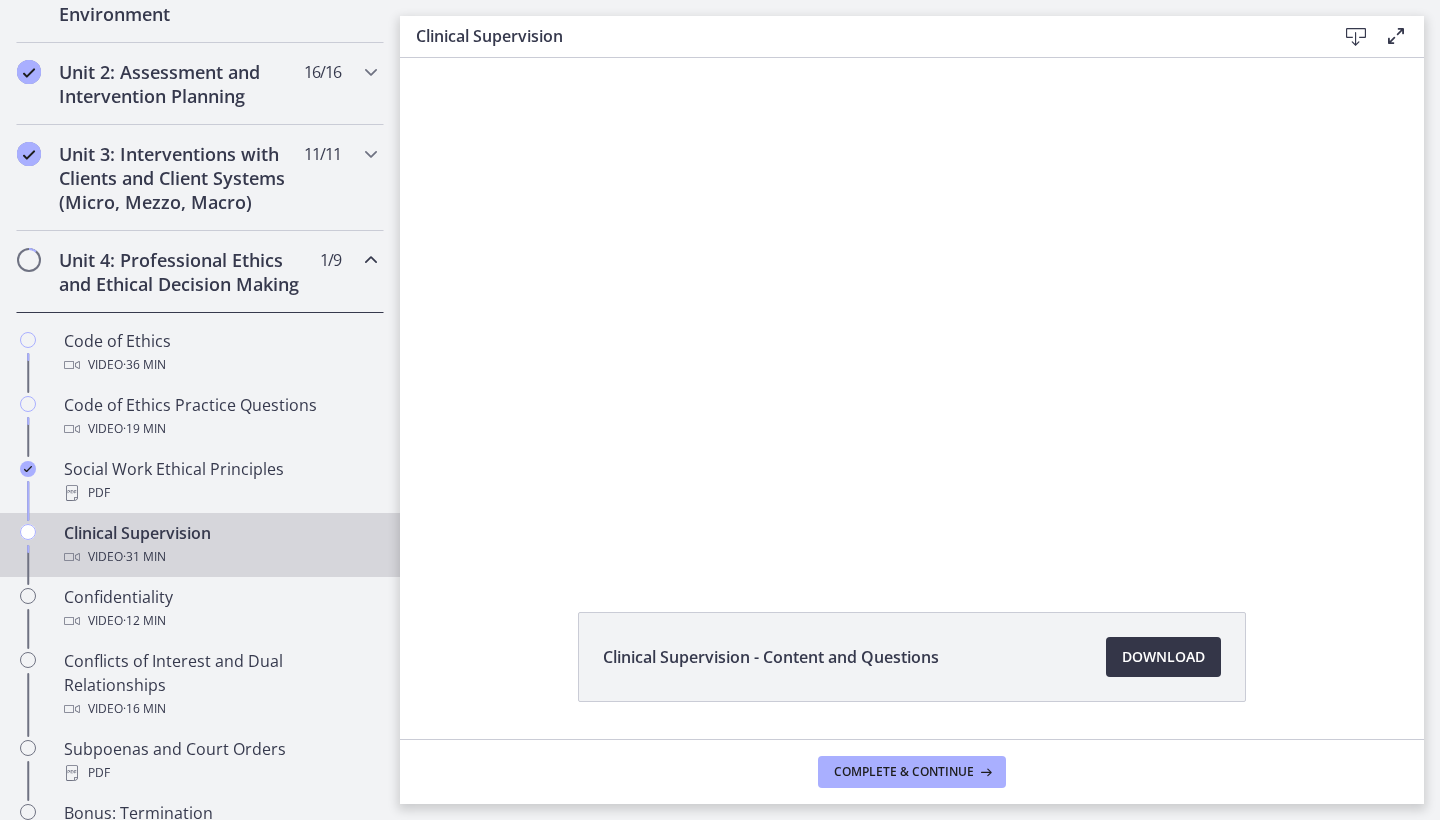 click on "Download
Opens in a new window" at bounding box center [1163, 657] 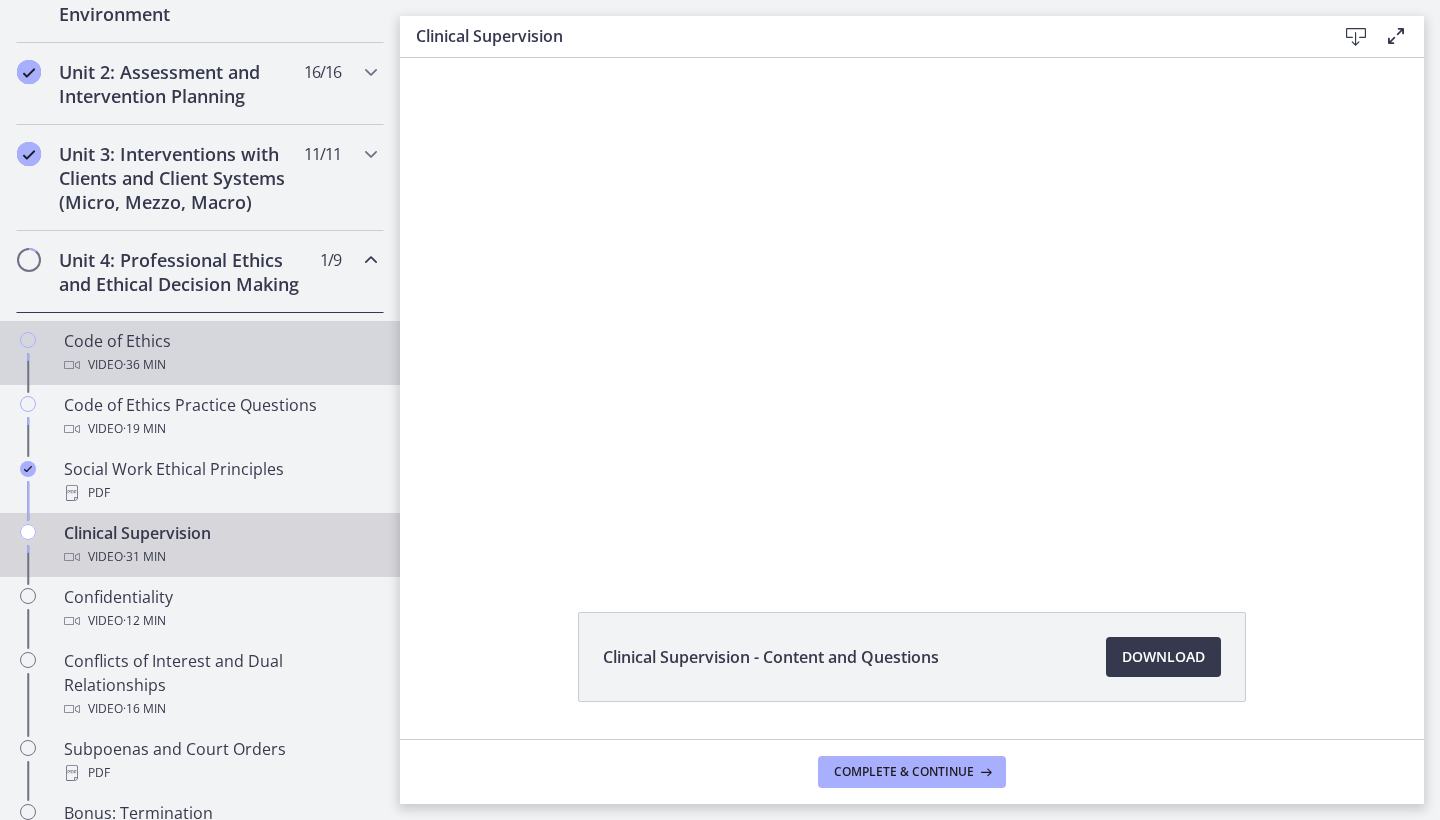 click on "Code of Ethics
Video
·  36 min" at bounding box center (220, 353) 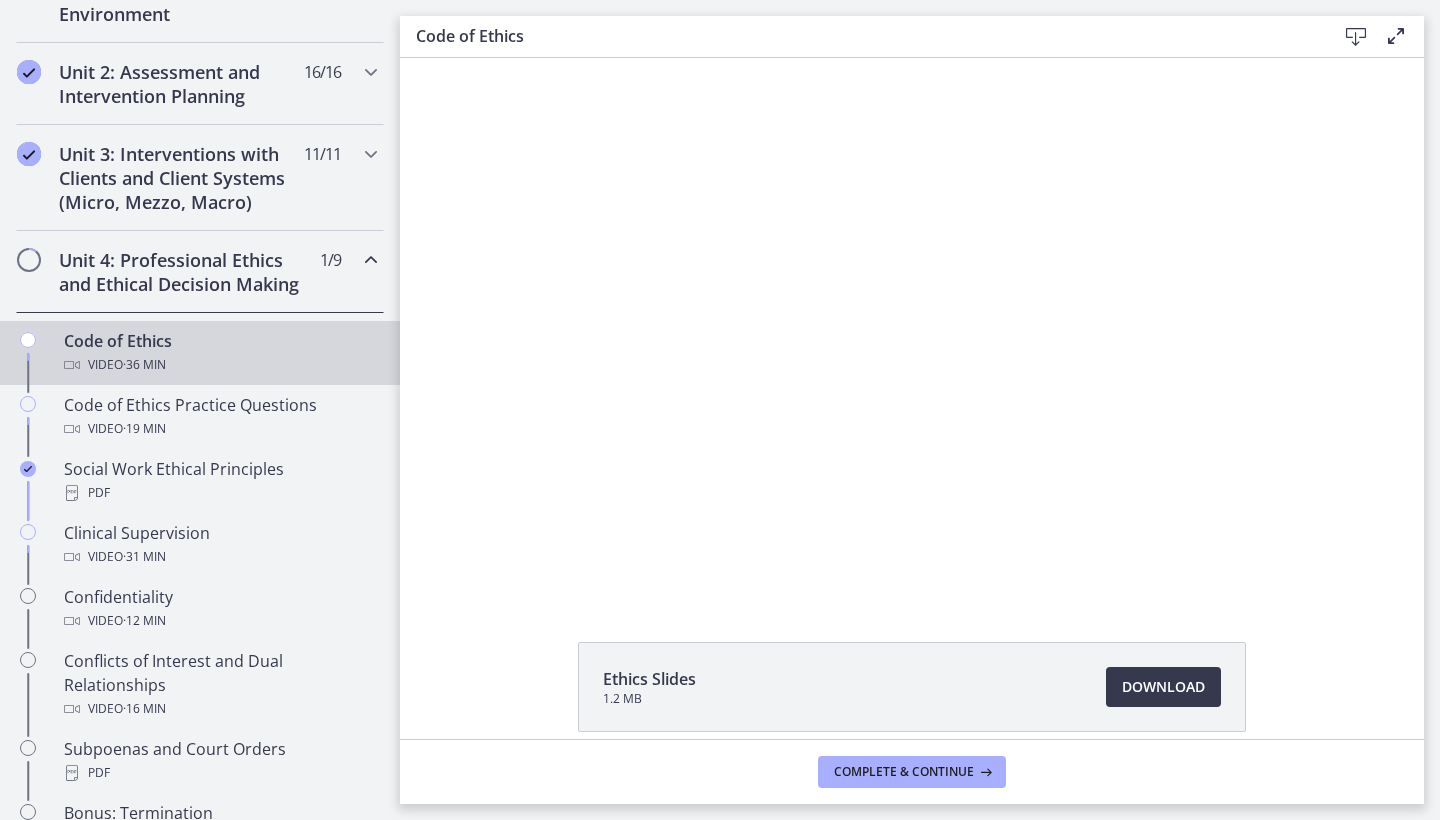 scroll, scrollTop: 0, scrollLeft: 0, axis: both 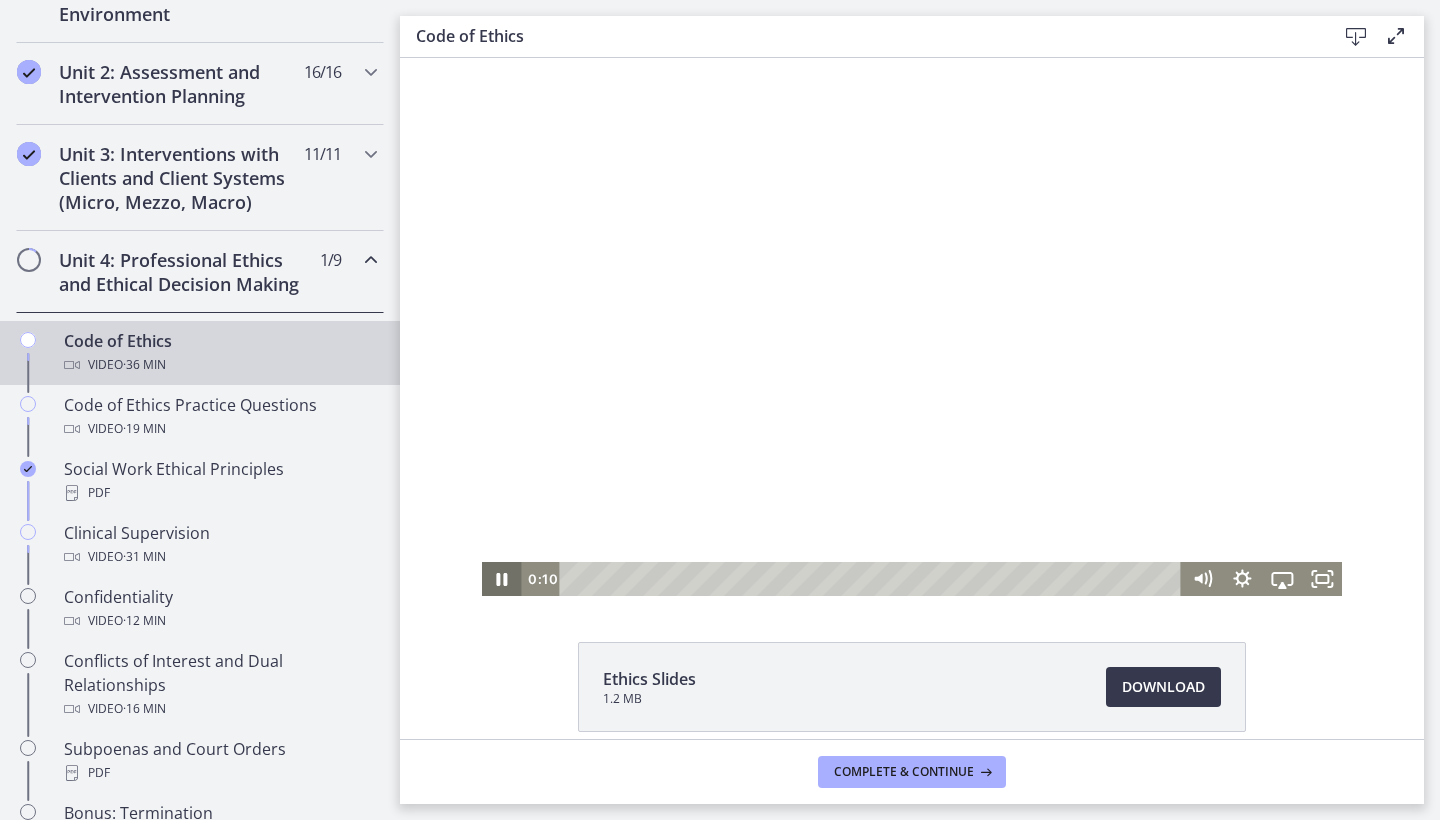 click 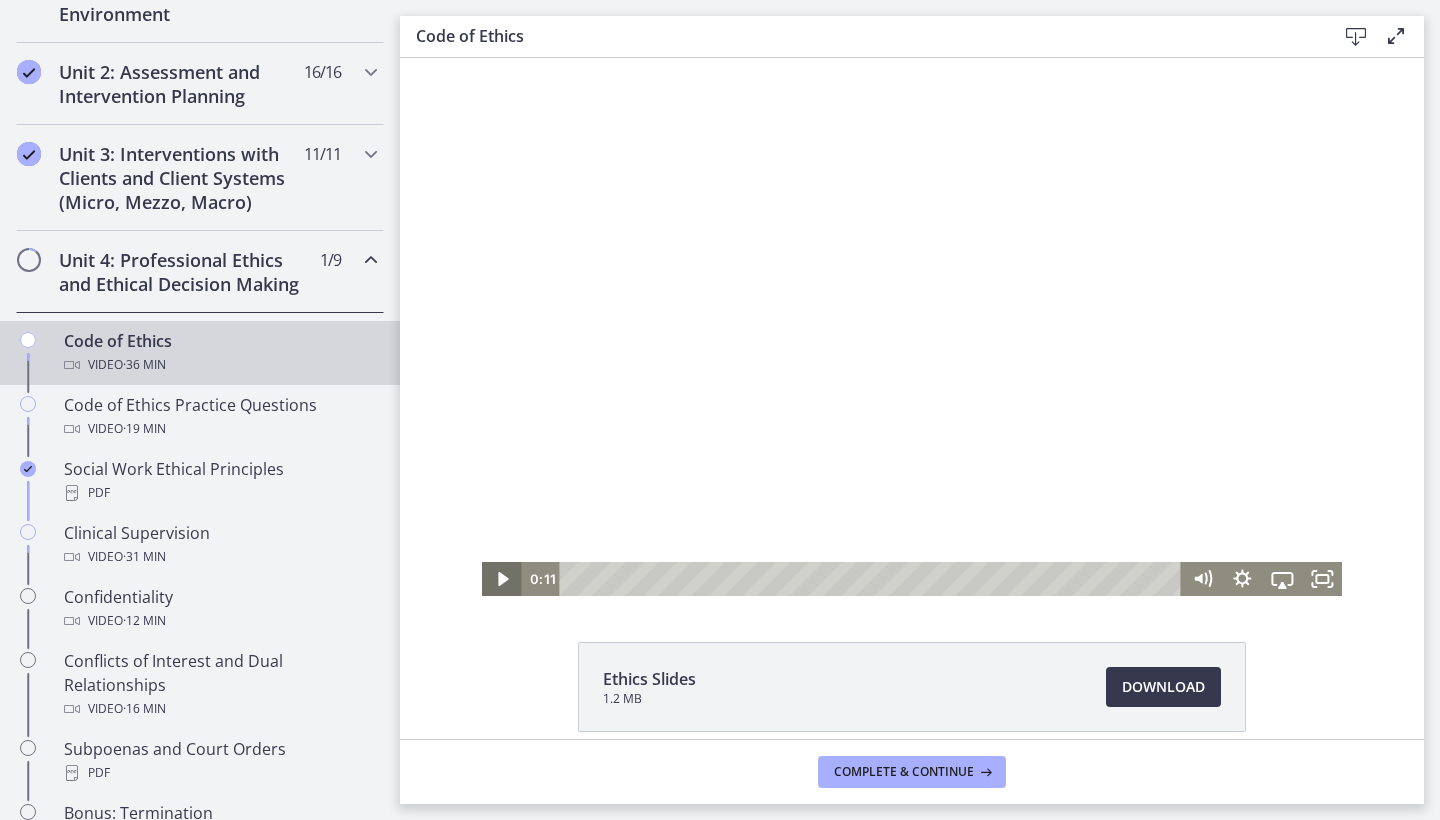type 